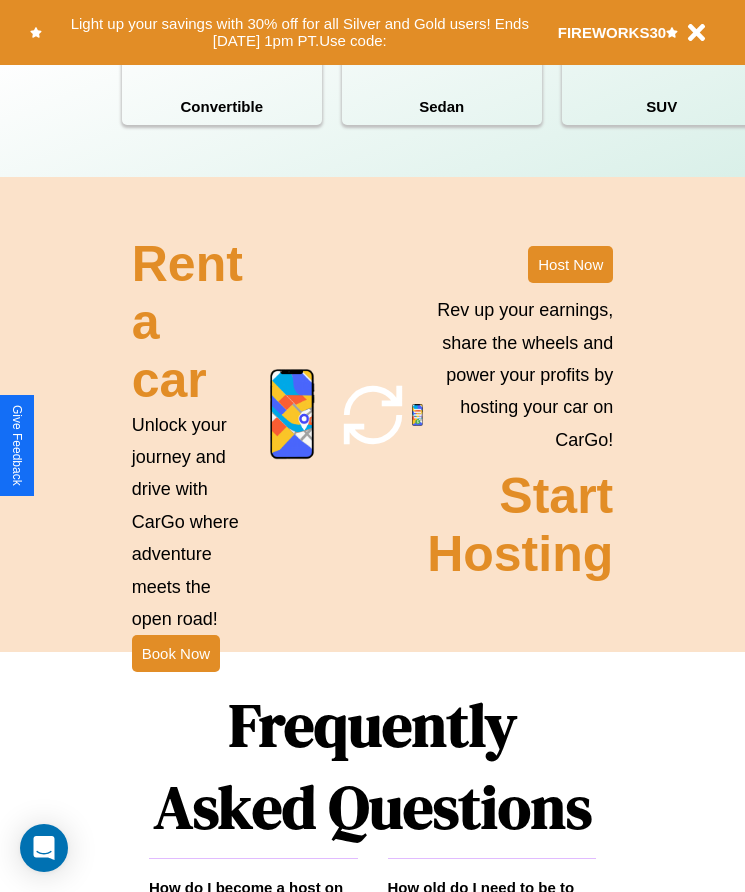 scroll, scrollTop: 2608, scrollLeft: 0, axis: vertical 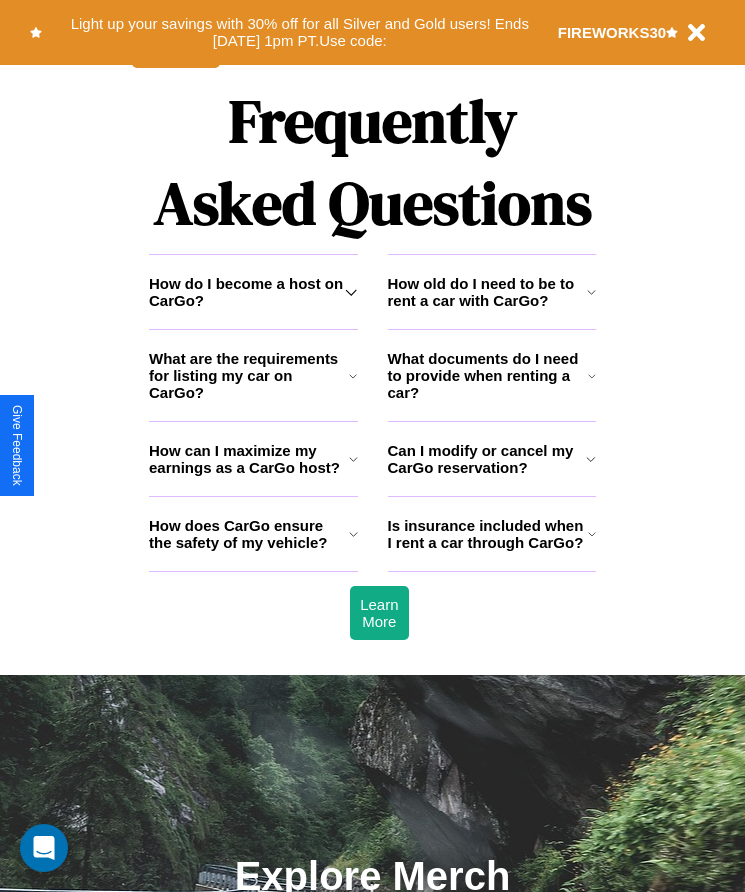 click on "Is insurance included when I rent a car through CarGo?" at bounding box center (488, 534) 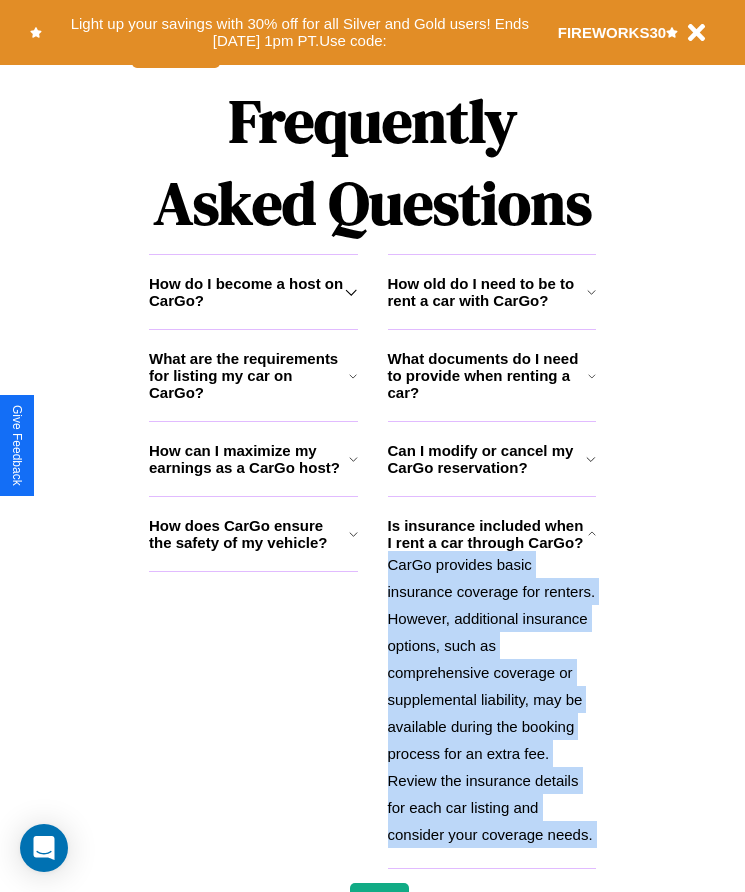 click 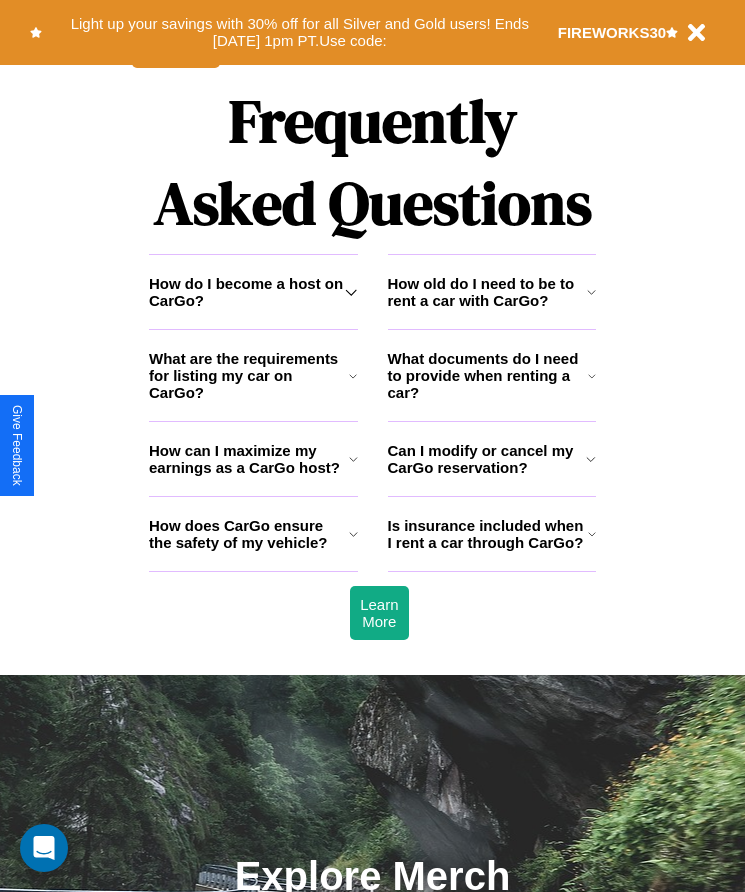 click 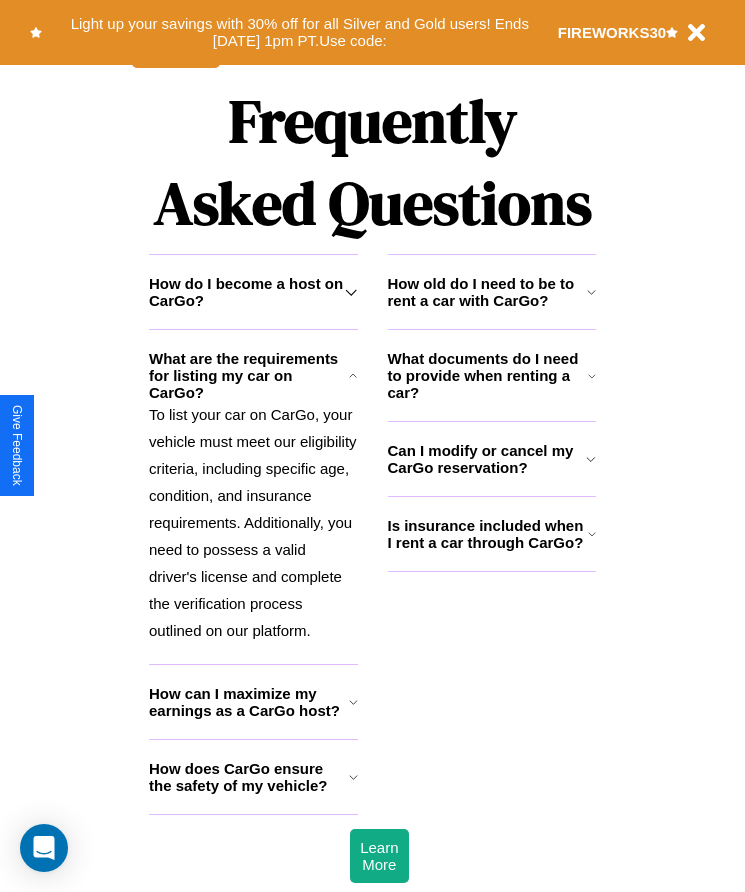 click 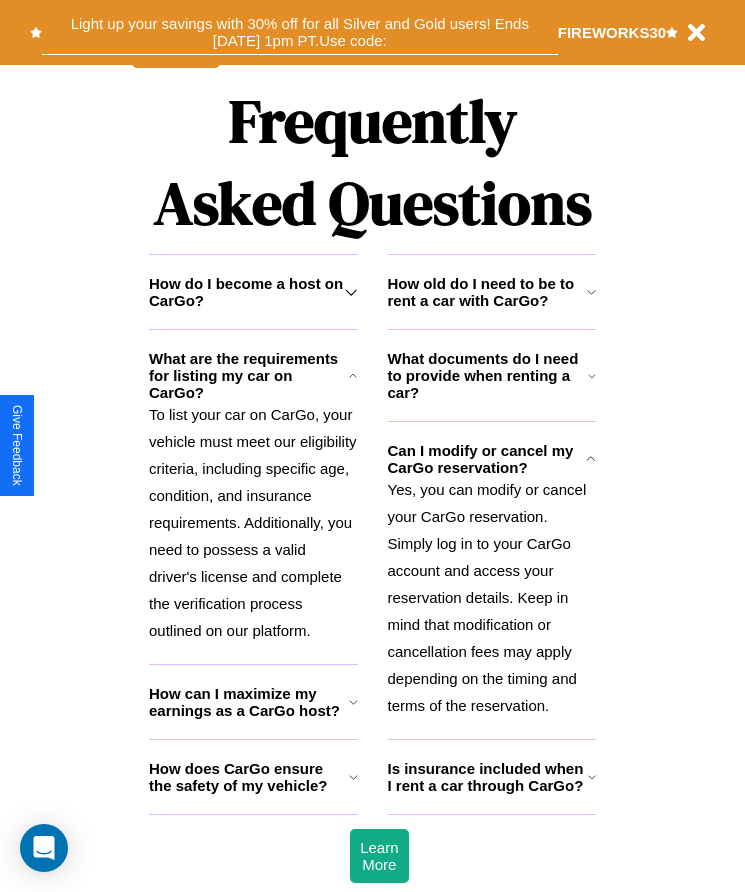 click on "Light up your savings with 30% off for all Silver and Gold users! Ends 8/1 at 1pm PT.  Use code:" at bounding box center [300, 32] 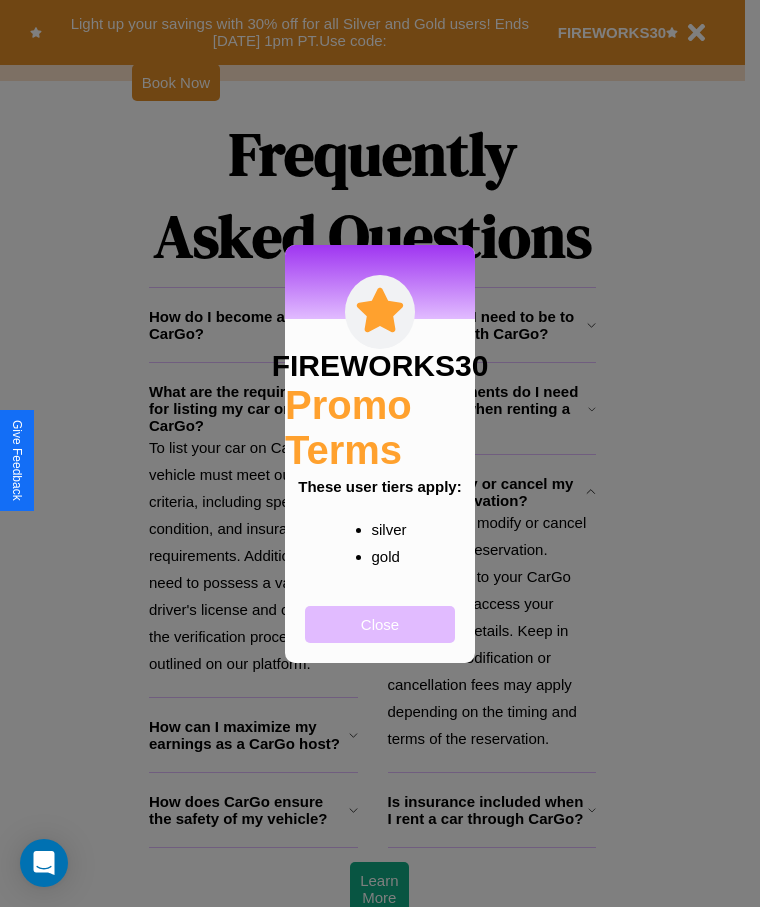 click on "Close" at bounding box center (380, 624) 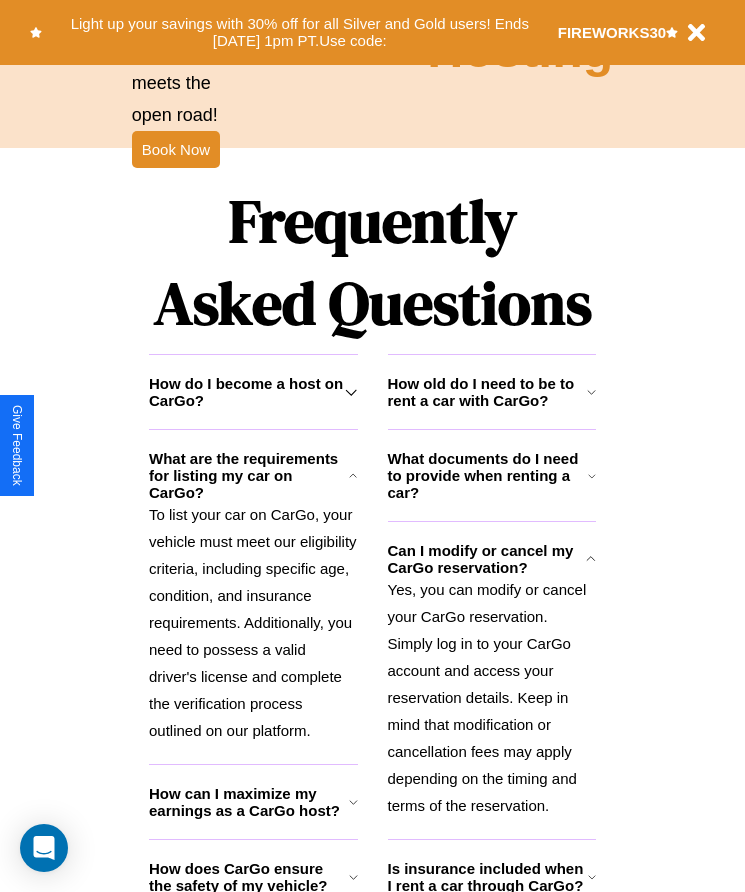 scroll, scrollTop: 1147, scrollLeft: 0, axis: vertical 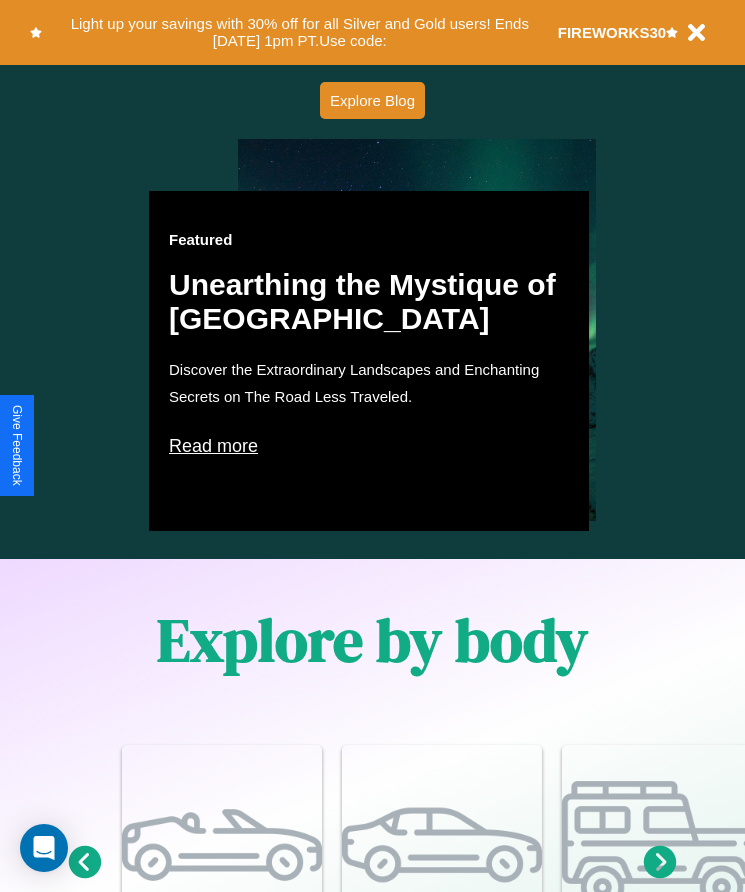 click on "Read more" at bounding box center [369, 446] 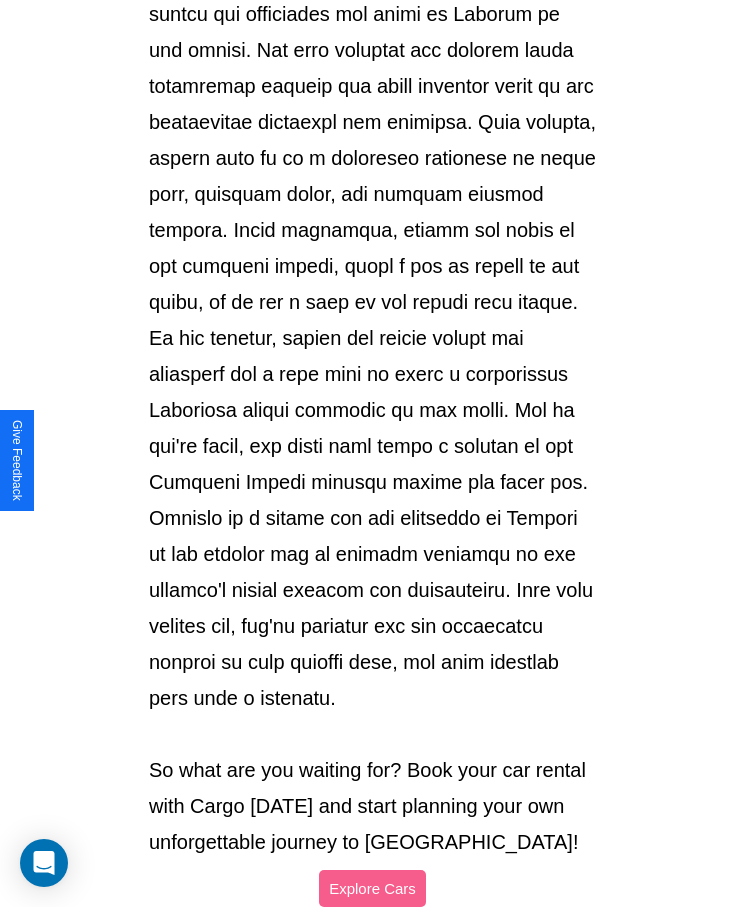 scroll, scrollTop: 2113, scrollLeft: 0, axis: vertical 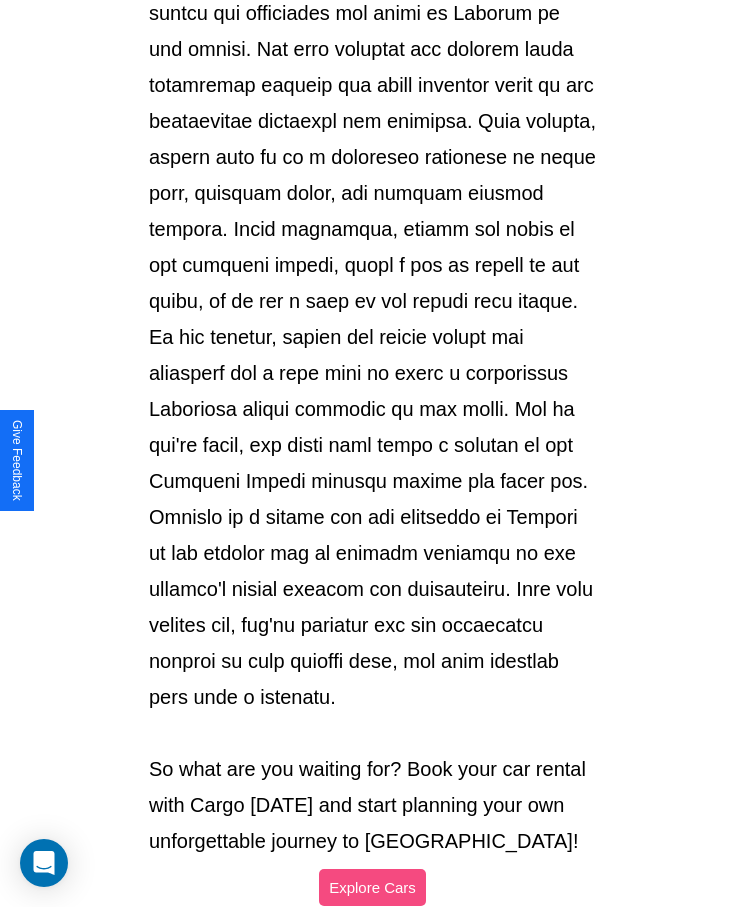 click on "Explore Cars" at bounding box center (372, 887) 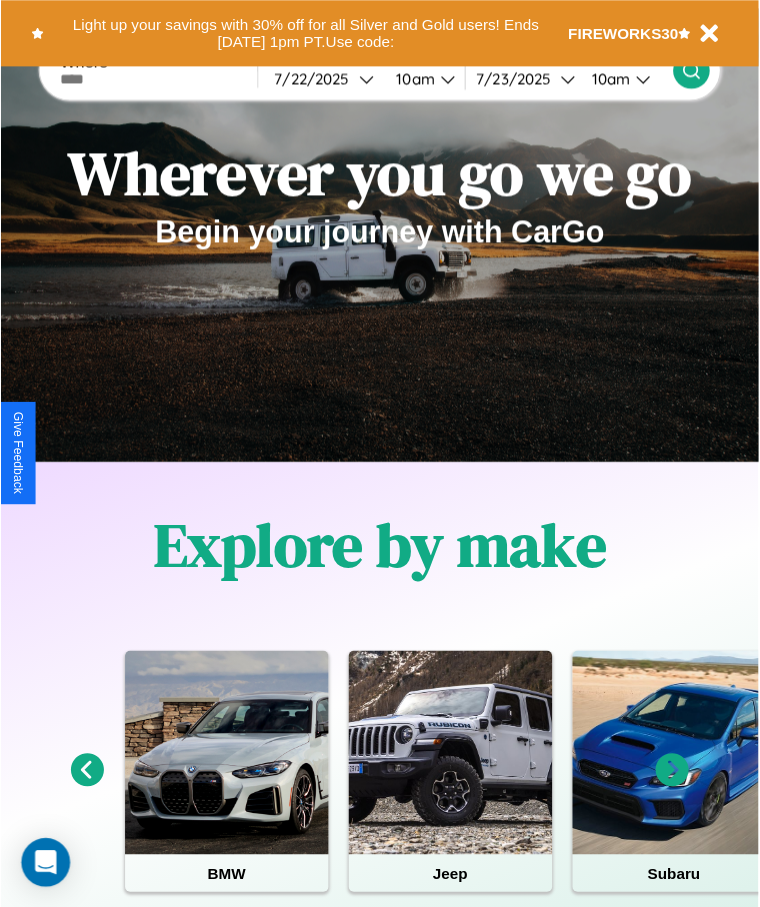 scroll, scrollTop: 0, scrollLeft: 0, axis: both 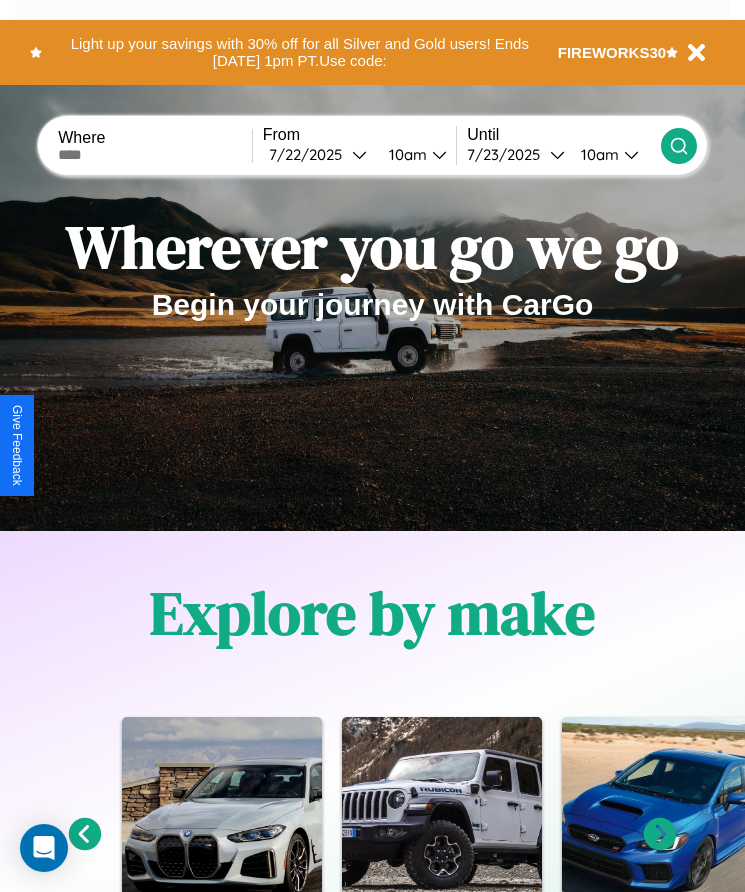 click at bounding box center (155, 155) 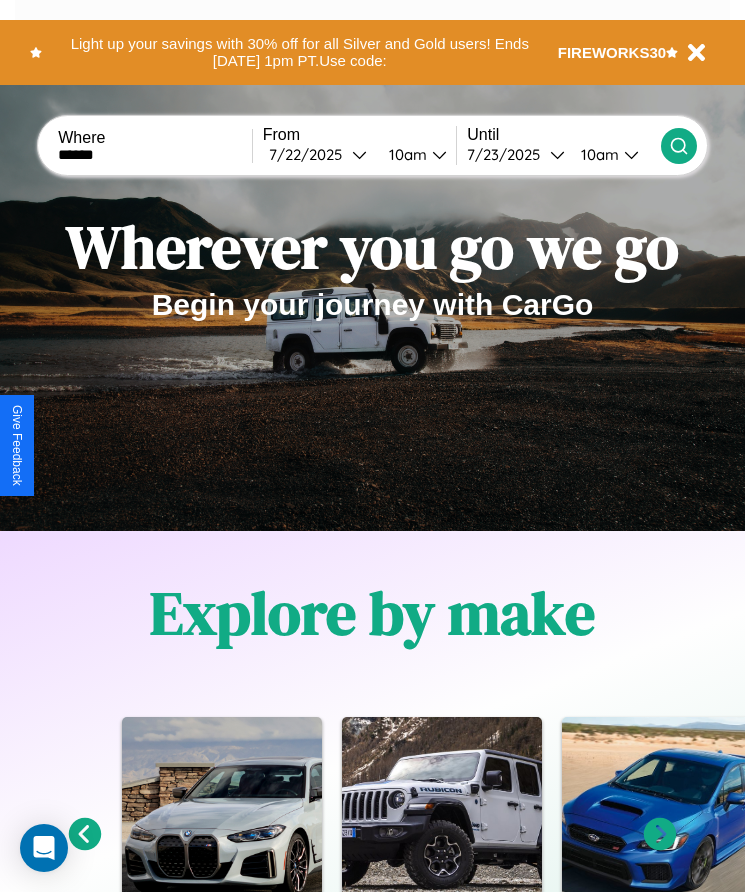 type on "******" 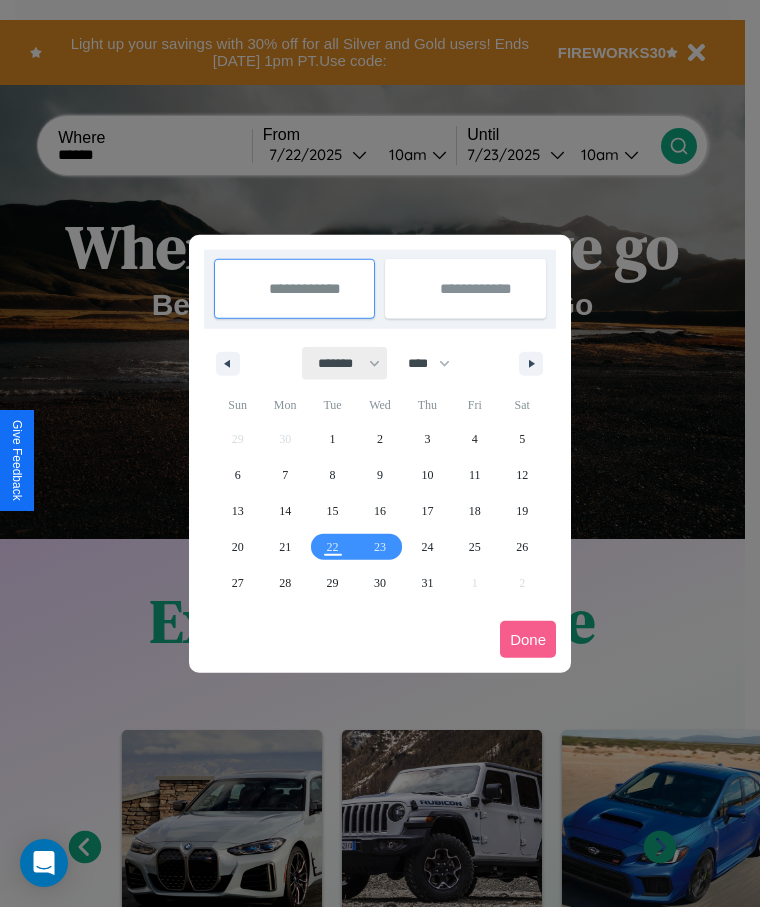 click on "******* ******** ***** ***** *** **** **** ****** ********* ******* ******** ********" at bounding box center (345, 363) 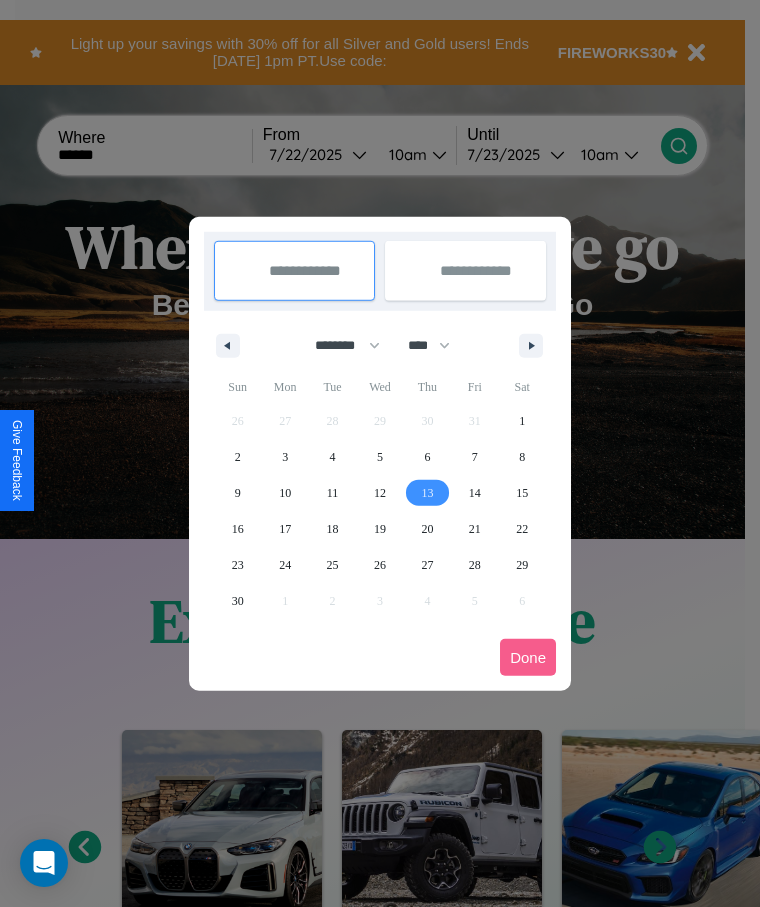 click on "13" at bounding box center (427, 493) 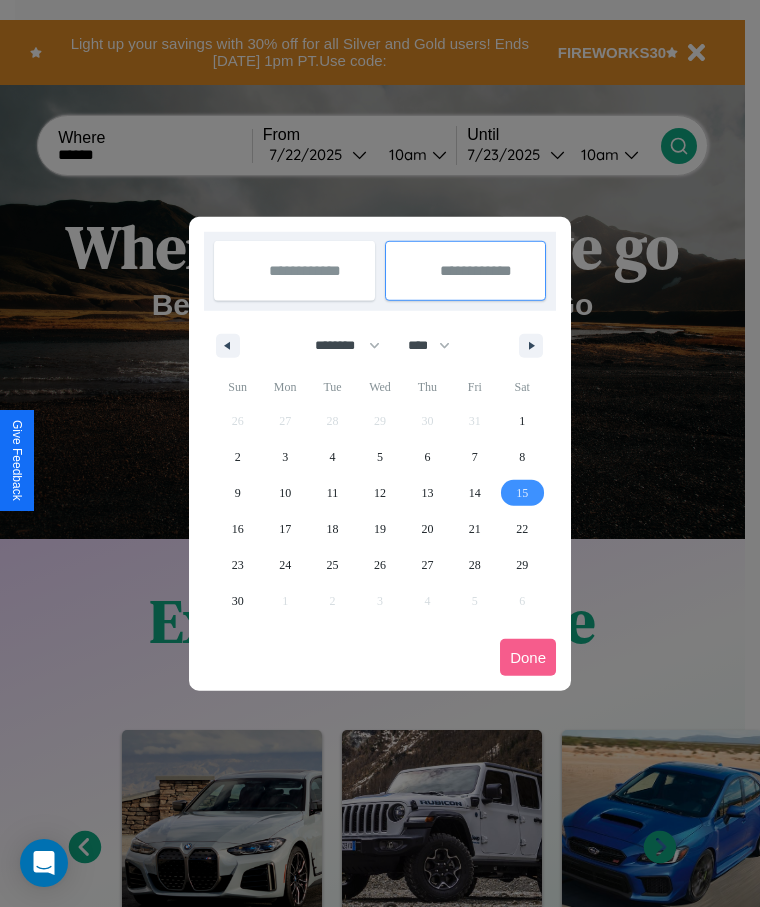 click on "15" at bounding box center [522, 493] 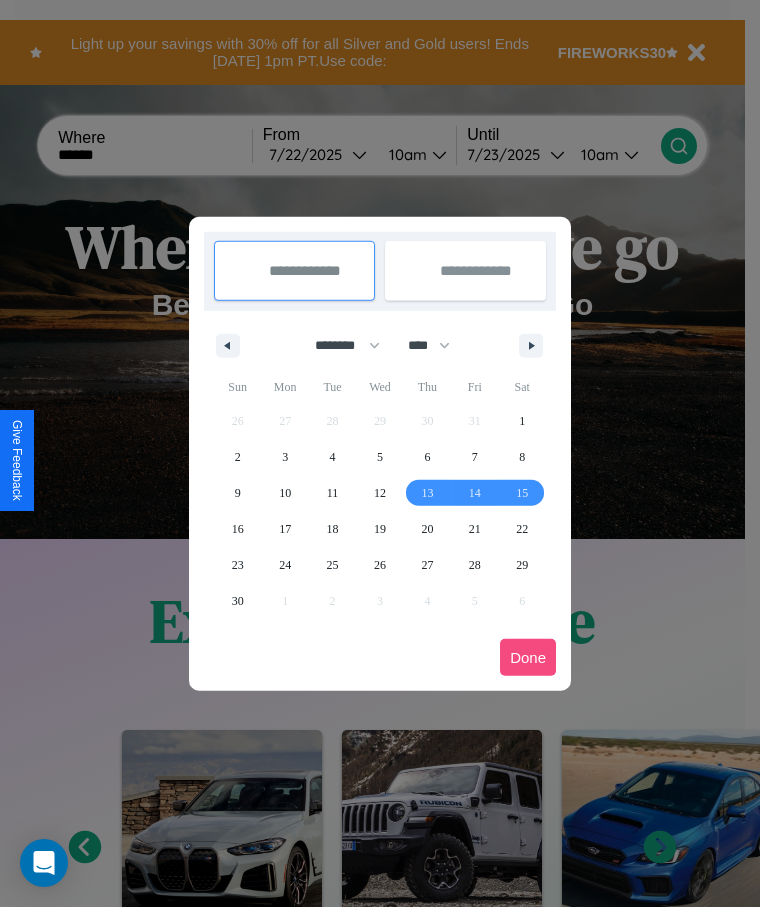 click on "Done" at bounding box center (528, 657) 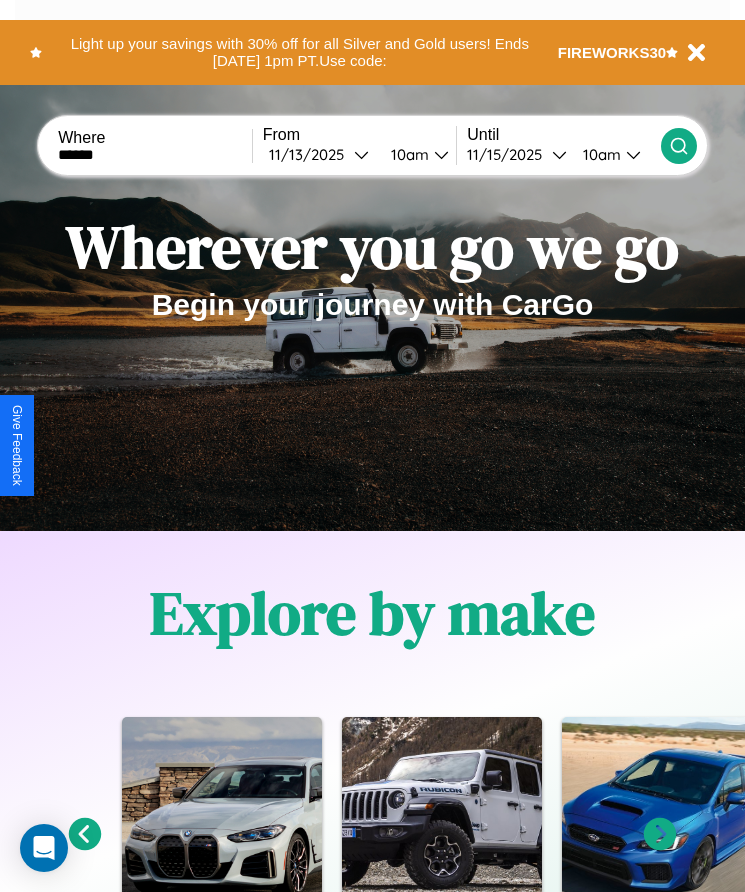 click 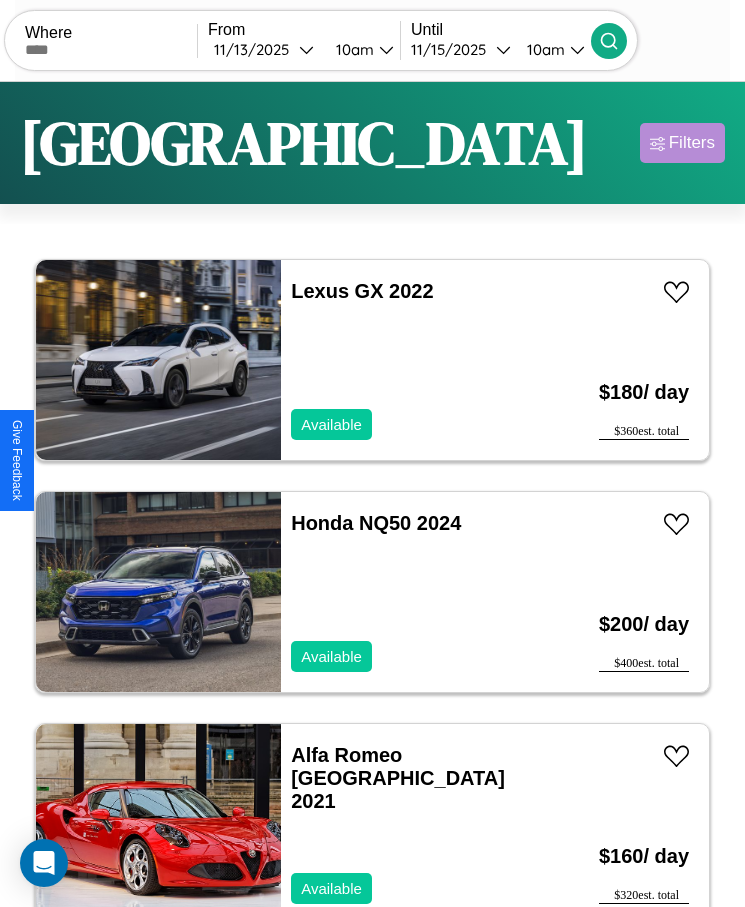 click on "Filters" at bounding box center (692, 143) 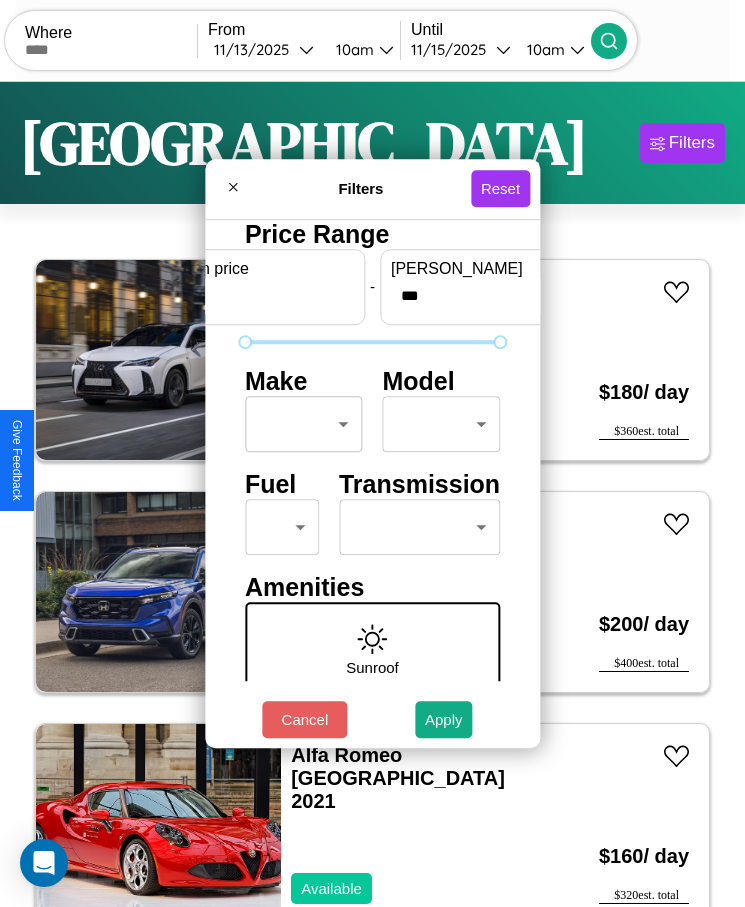 click on "CarGo Where From 11 / 13 / 2025 10am Until 11 / 15 / 2025 10am Become a Host Login Sign Up Boston Filters 143  cars in this area These cars can be picked up in this city. Lexus   GX   2022 Available $ 180  / day $ 360  est. total Honda   NQ50   2024 Available $ 200  / day $ 400  est. total Alfa Romeo   Milano   2021 Available $ 160  / day $ 320  est. total Aston Martin   V8   2016 Available $ 30  / day $ 60  est. total Lamborghini   Aventador   2022 Available $ 80  / day $ 160  est. total Infiniti   Q50   2022 Available $ 90  / day $ 180  est. total Ford   LN700   2019 Unavailable $ 90  / day $ 180  est. total GMC   B7   2014 Available $ 100  / day $ 200  est. total Mazda   RX-8   2021 Available $ 170  / day $ 340  est. total Jaguar   Vanden Plas   2014 Available $ 120  / day $ 240  est. total BMW   R 65 LS   2021 Available $ 160  / day $ 320  est. total Ferrari   308GTS   2017 Unavailable $ 130  / day $ 260  est. total Volkswagen   Golf R   2016 Available $ 60  / day $ 120  est. total Nissan   Rogue   2020 $" at bounding box center (372, 478) 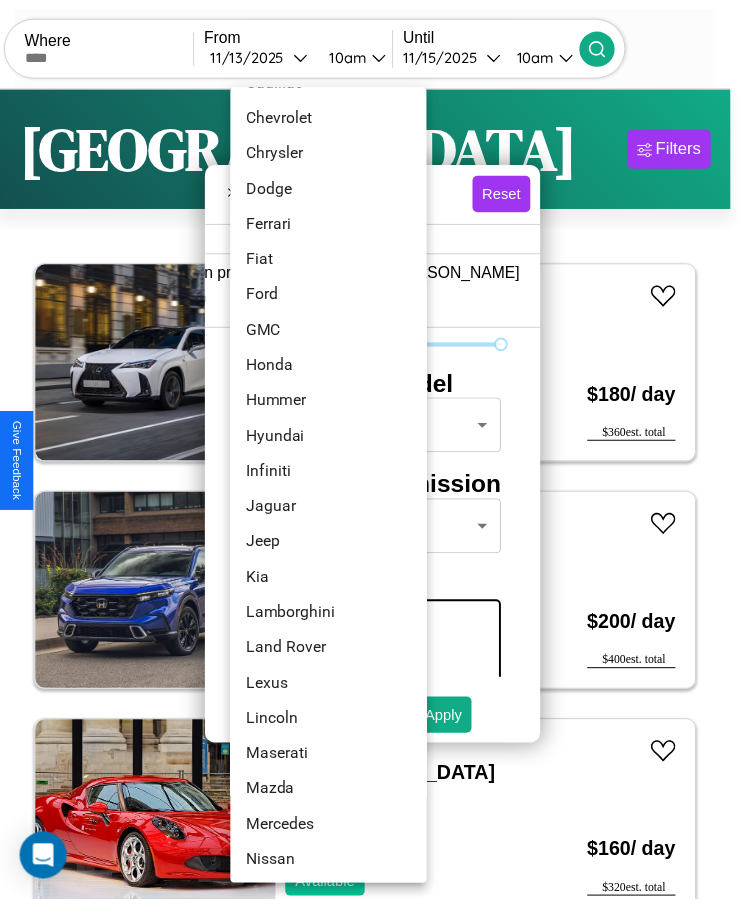 scroll, scrollTop: 501, scrollLeft: 0, axis: vertical 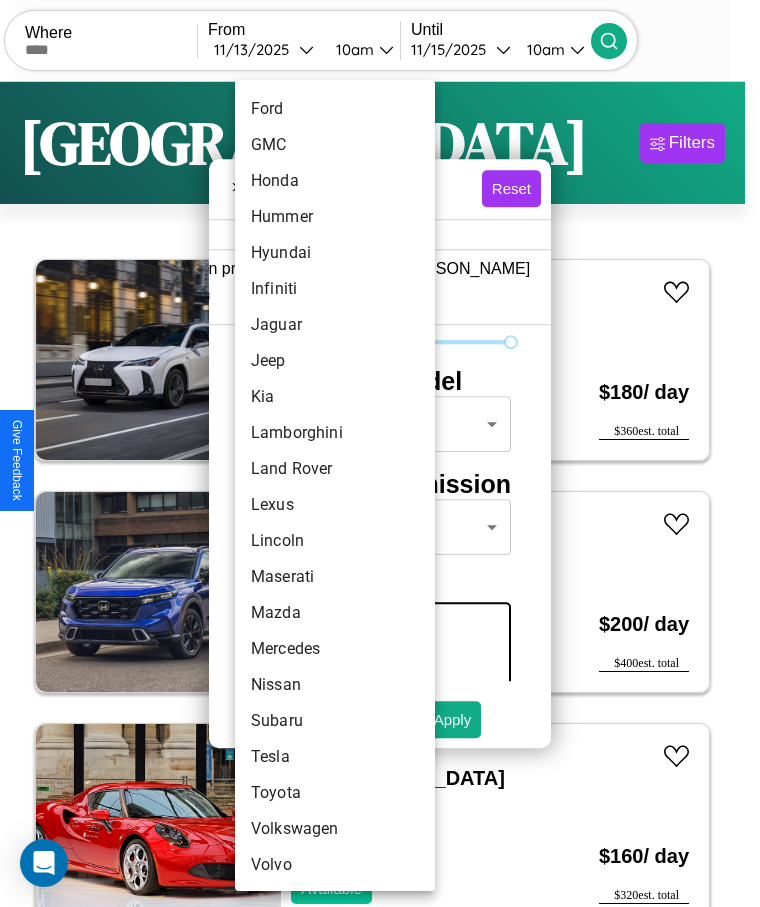 click on "Nissan" at bounding box center [335, 685] 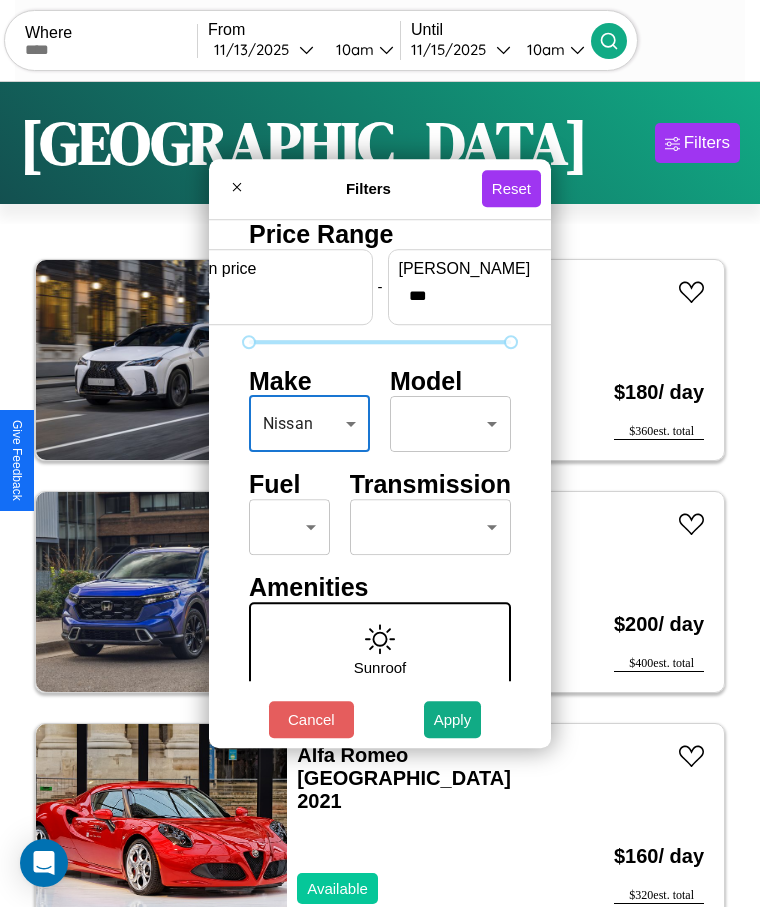 type on "******" 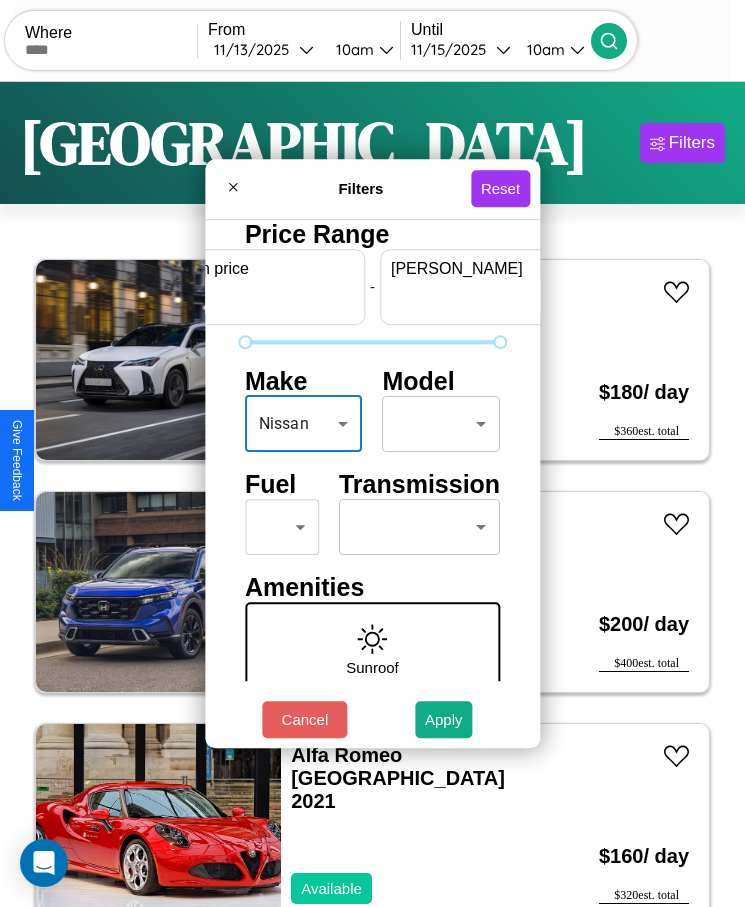 scroll, scrollTop: 0, scrollLeft: 74, axis: horizontal 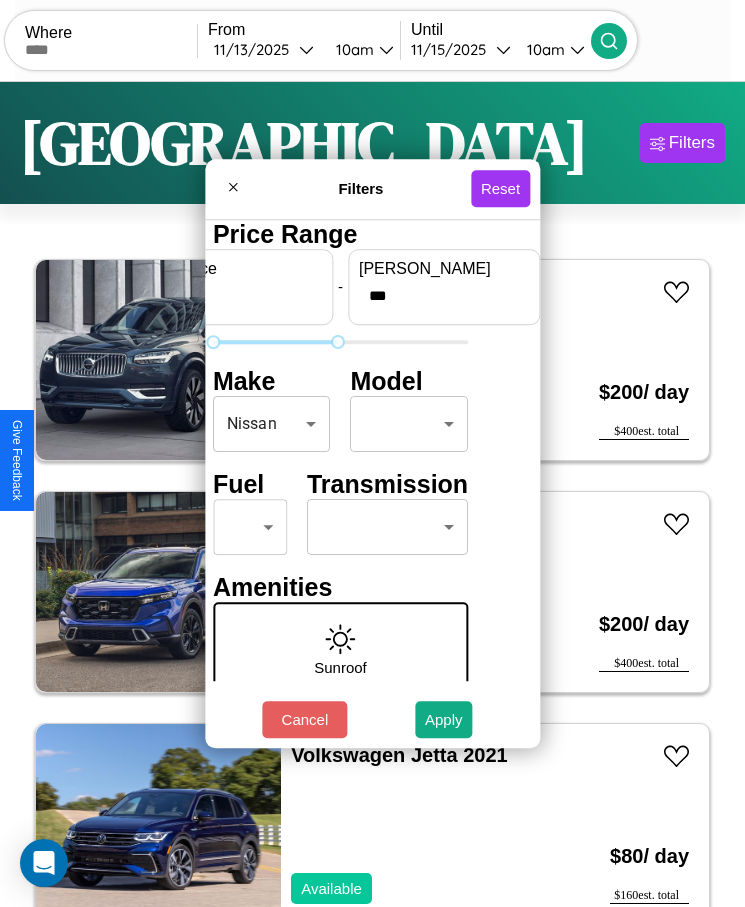 type on "***" 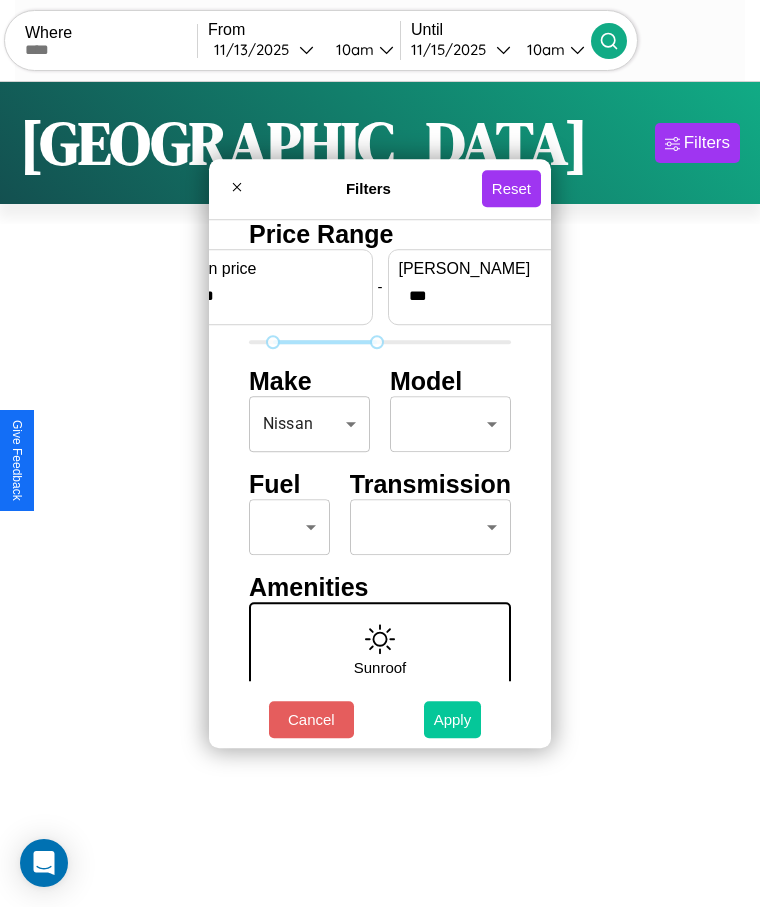 type on "**" 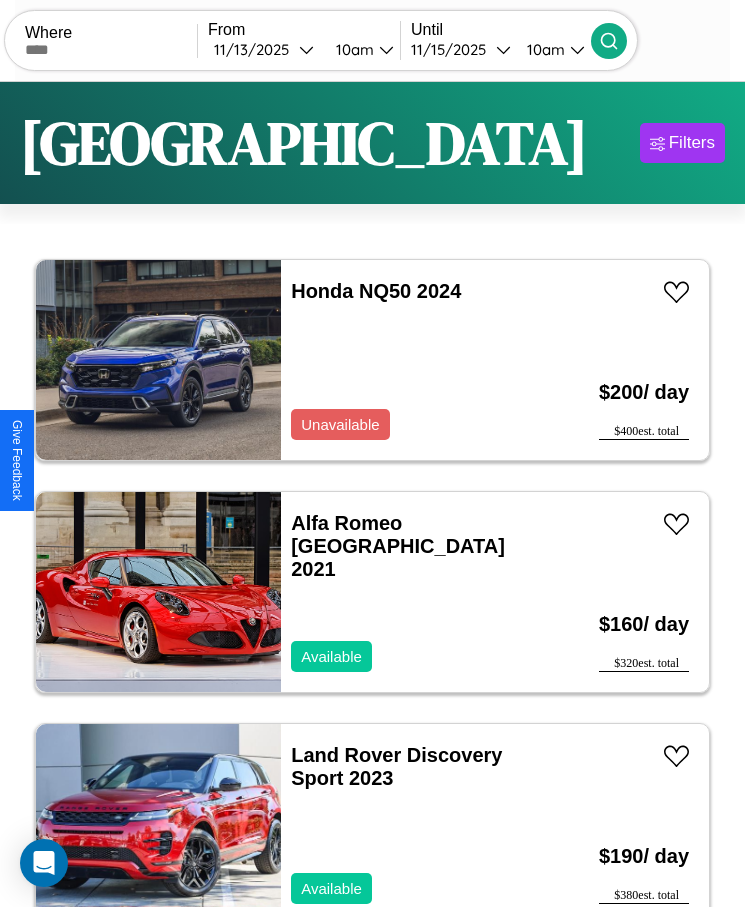 scroll, scrollTop: 50, scrollLeft: 0, axis: vertical 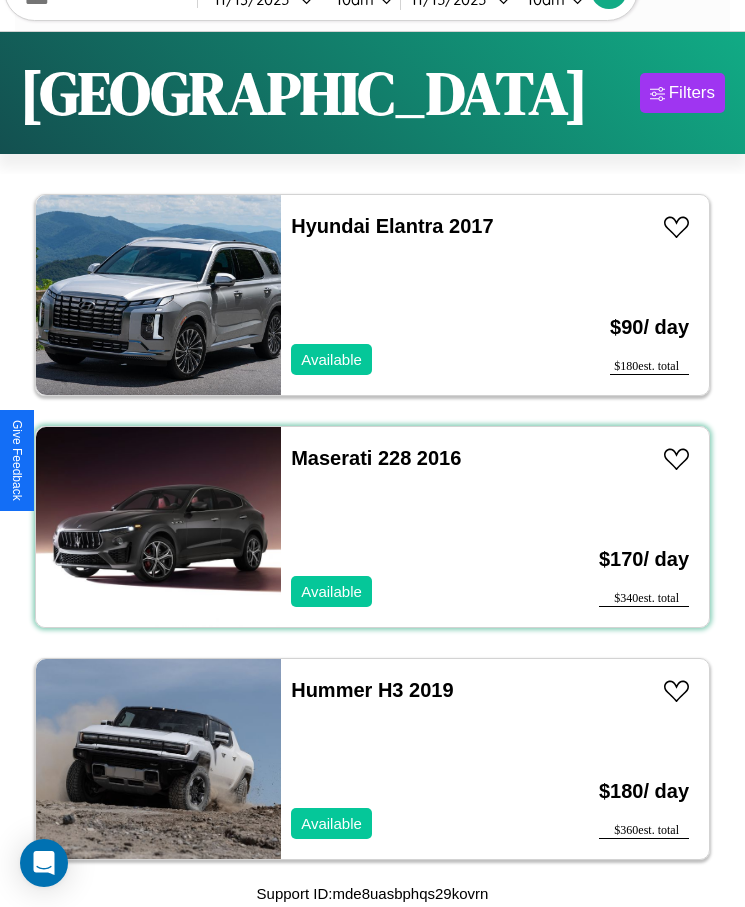 click on "Maserati   228   2016 Available" at bounding box center [413, 527] 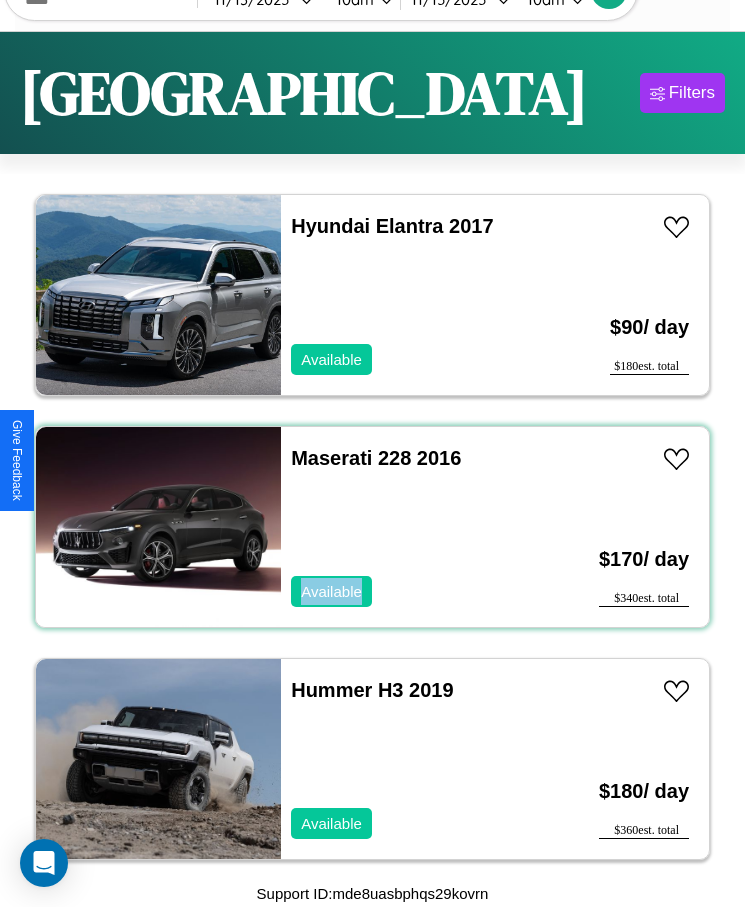 click on "Maserati   228   2016 Available" at bounding box center (413, 527) 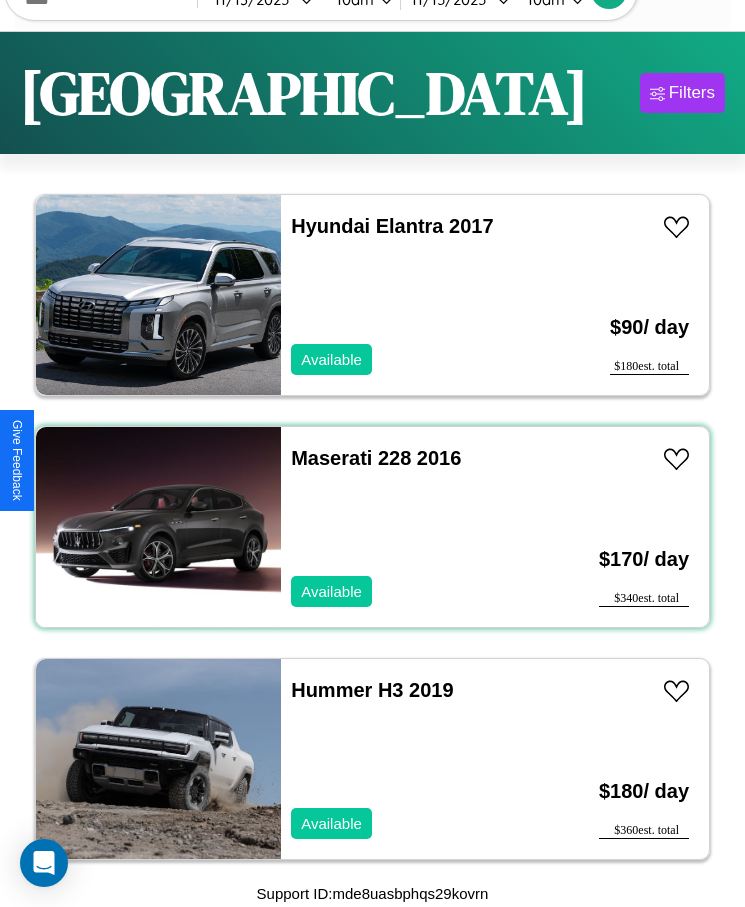 click on "Maserati   228   2016 Available" at bounding box center (413, 527) 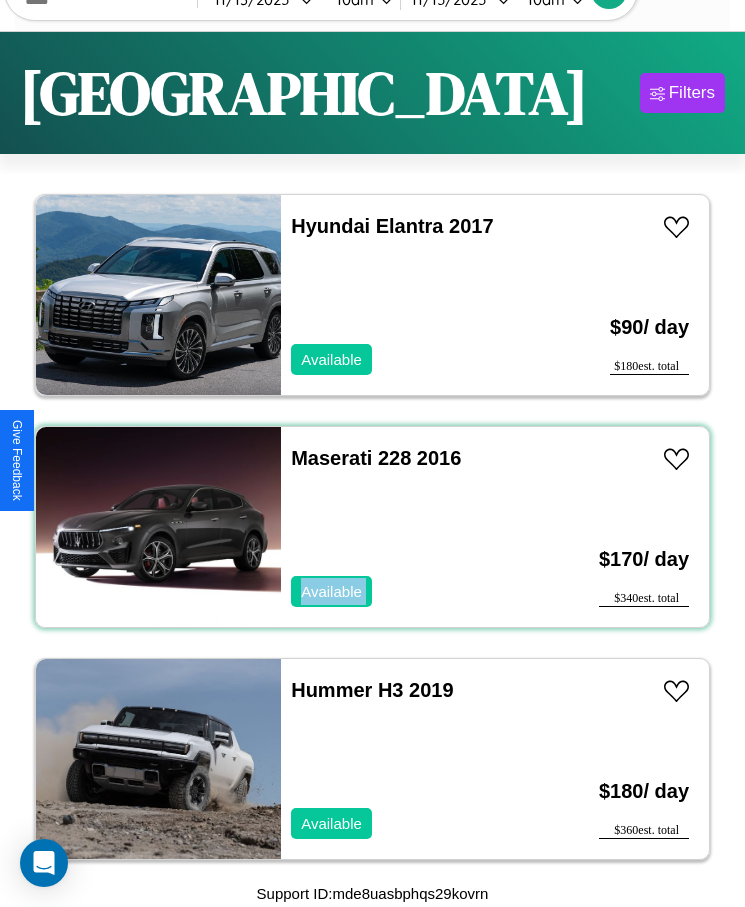 click on "Maserati   228   2016 Available" at bounding box center (413, 527) 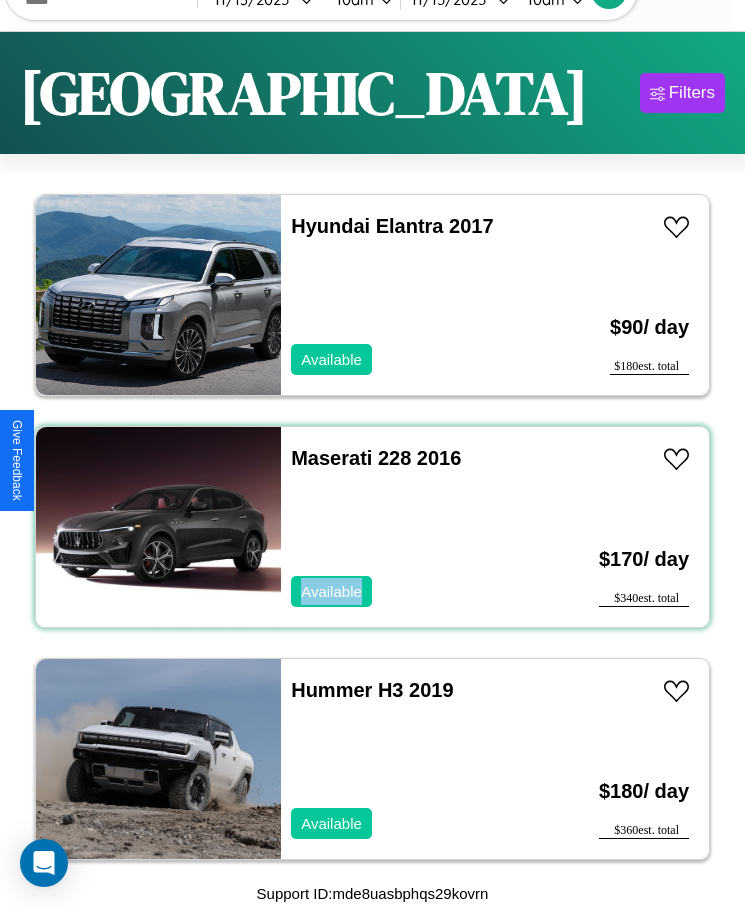 click on "Maserati   228   2016 Available" at bounding box center [413, 527] 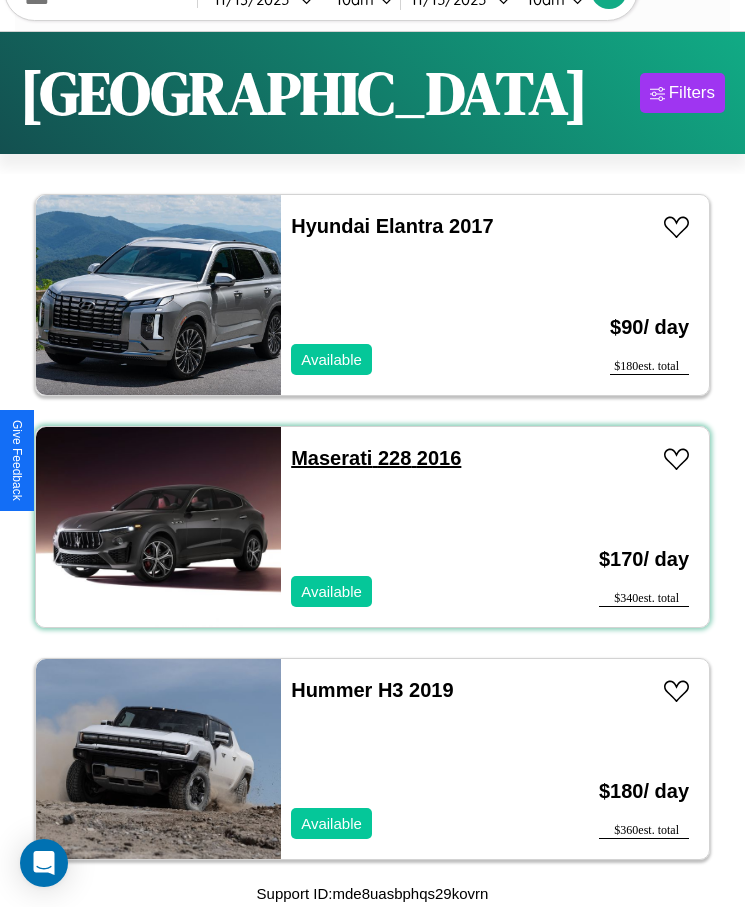 click on "Maserati   228   2016" at bounding box center (376, 458) 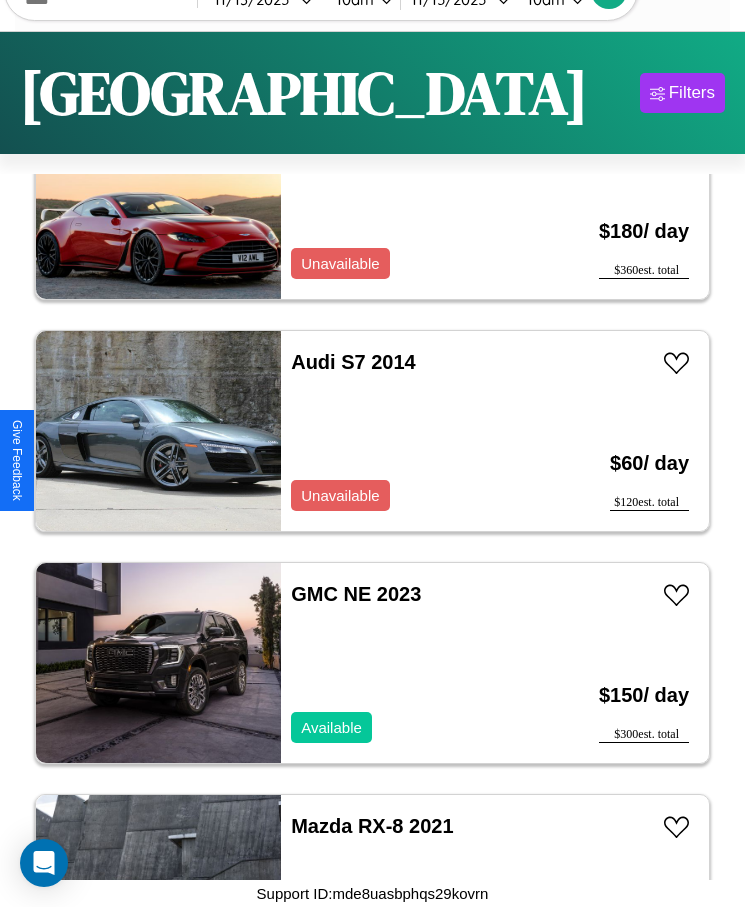 scroll, scrollTop: 247, scrollLeft: 0, axis: vertical 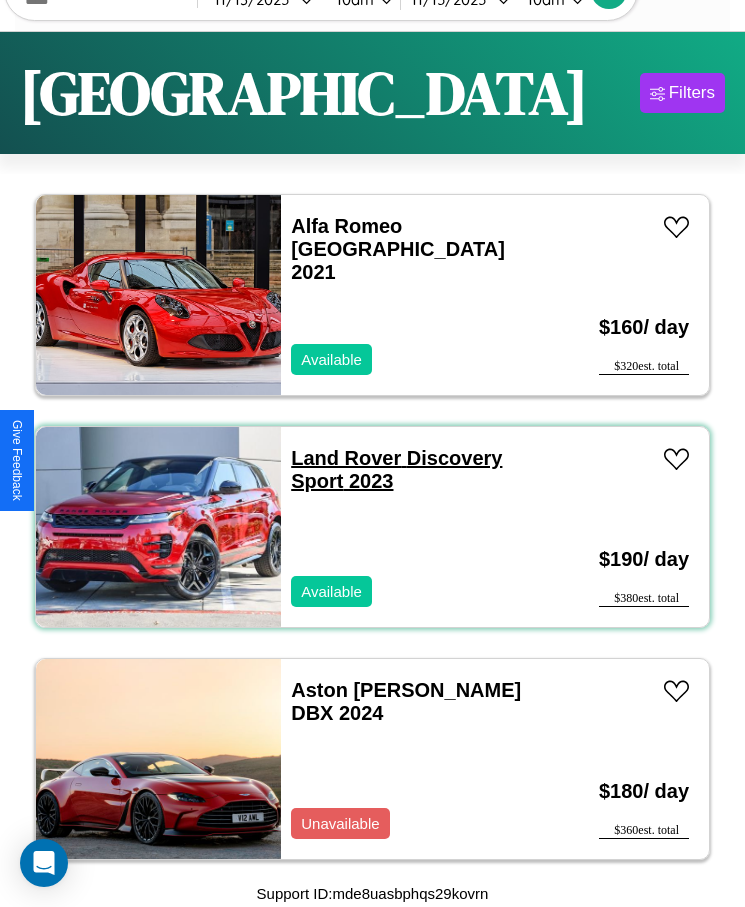 click on "Land Rover   Discovery Sport   2023" at bounding box center (396, 469) 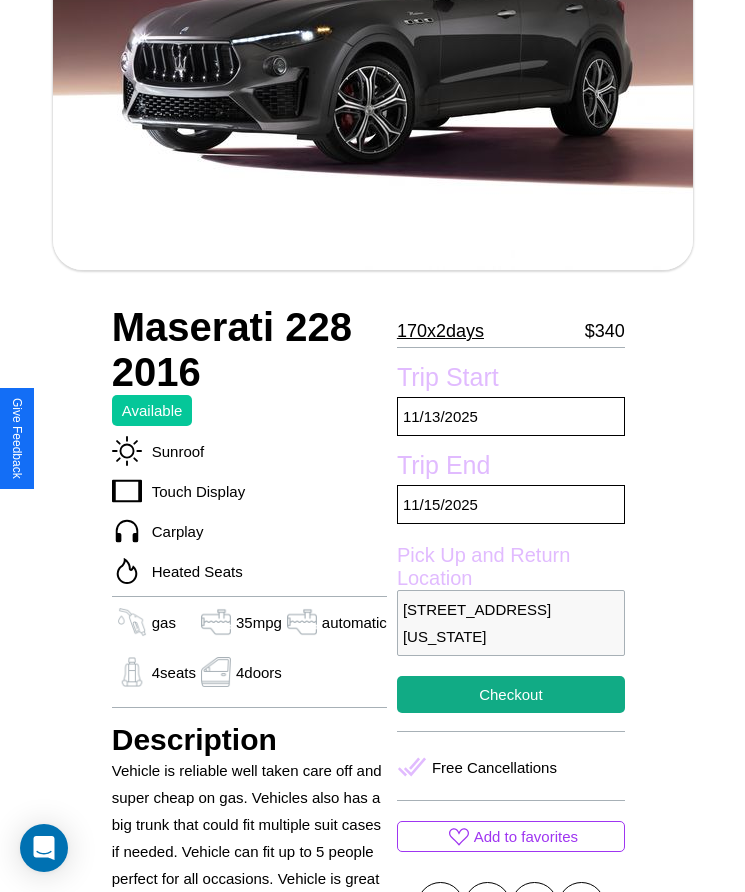 scroll, scrollTop: 563, scrollLeft: 0, axis: vertical 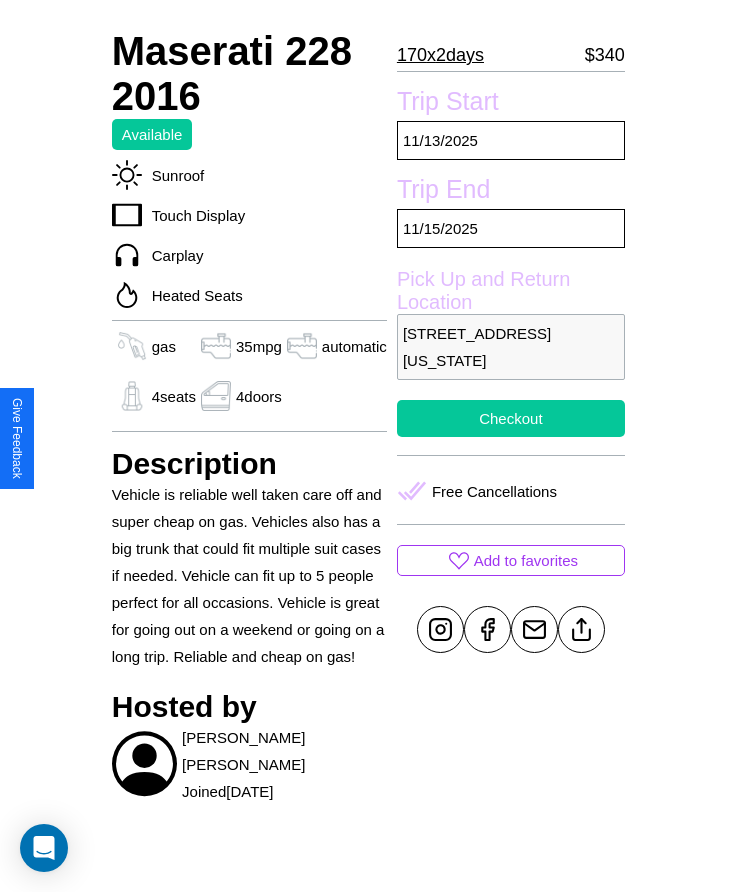 click on "Checkout" at bounding box center [511, 418] 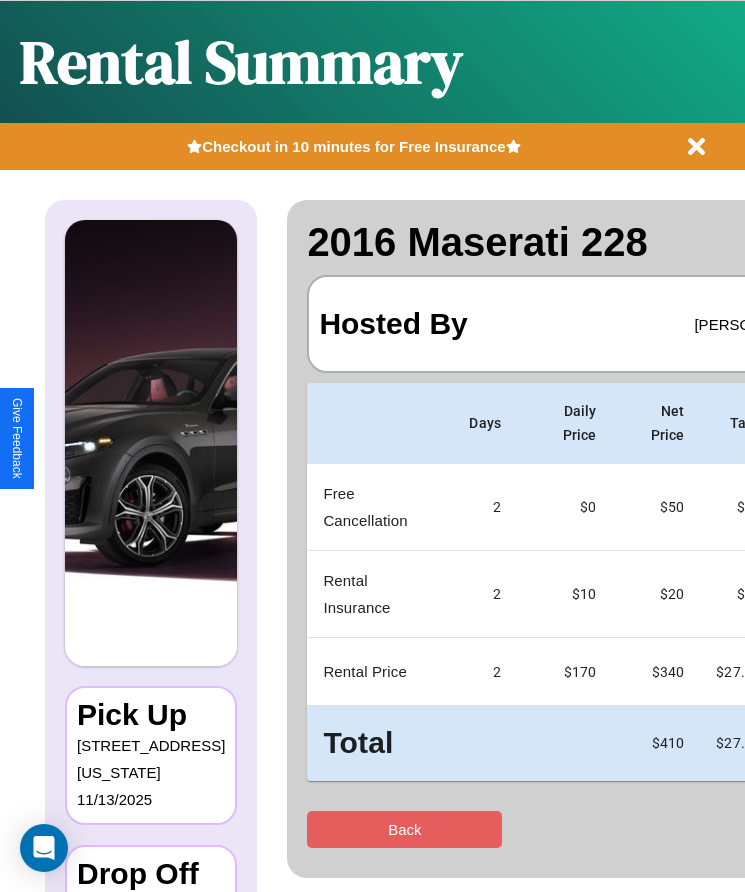 scroll, scrollTop: 0, scrollLeft: 148, axis: horizontal 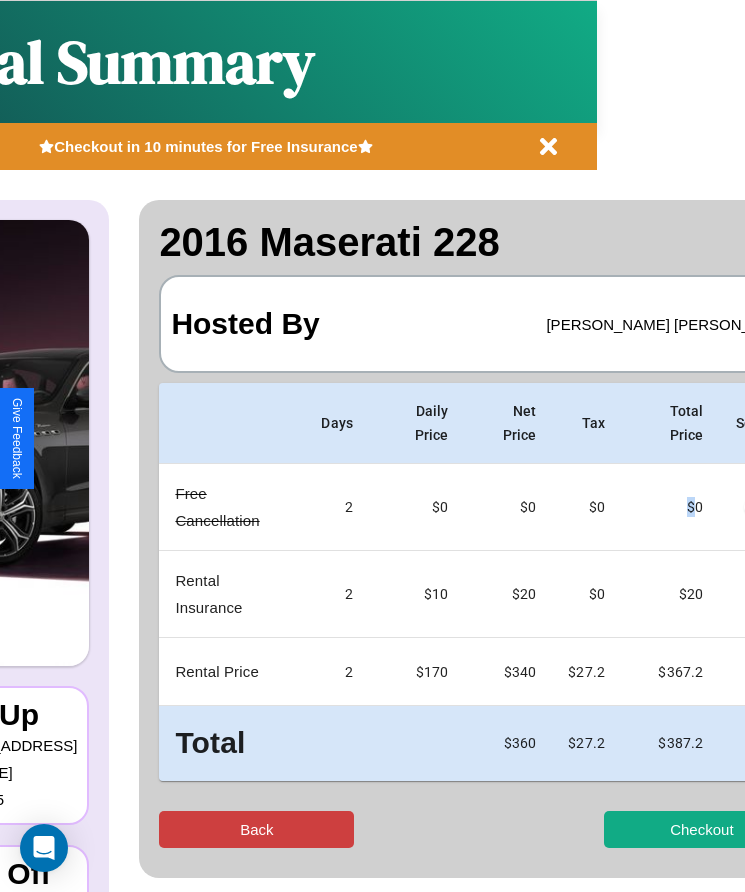 click on "Back" at bounding box center (256, 829) 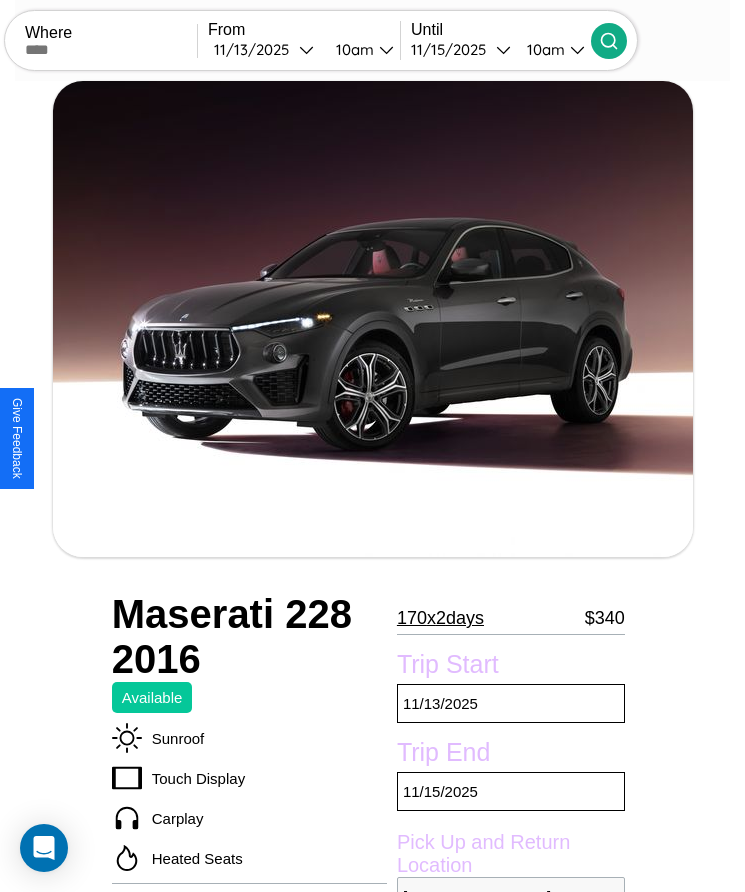 scroll, scrollTop: 951, scrollLeft: 0, axis: vertical 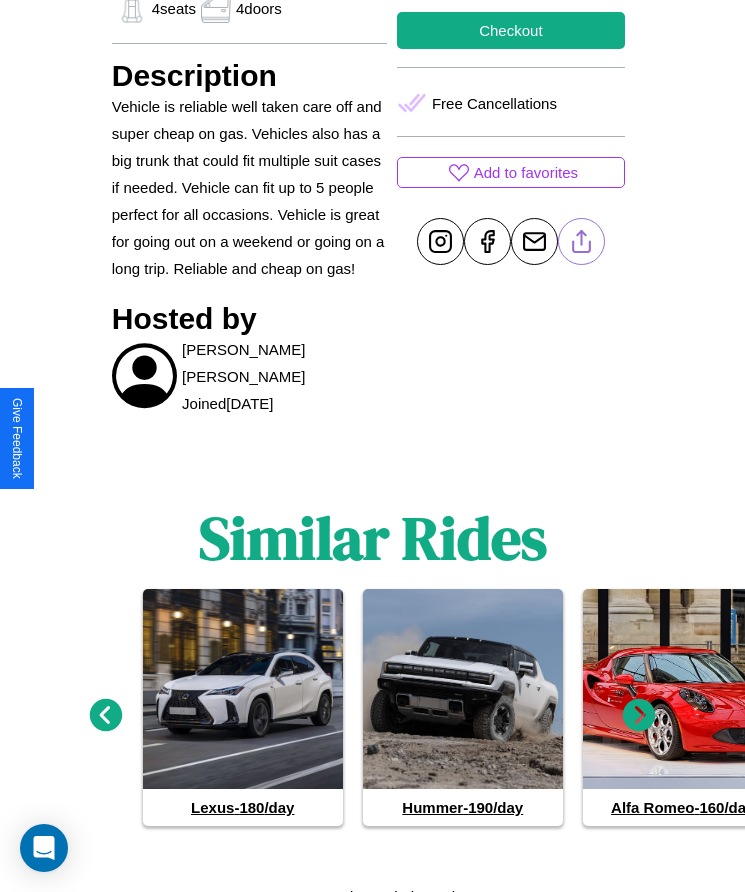 click 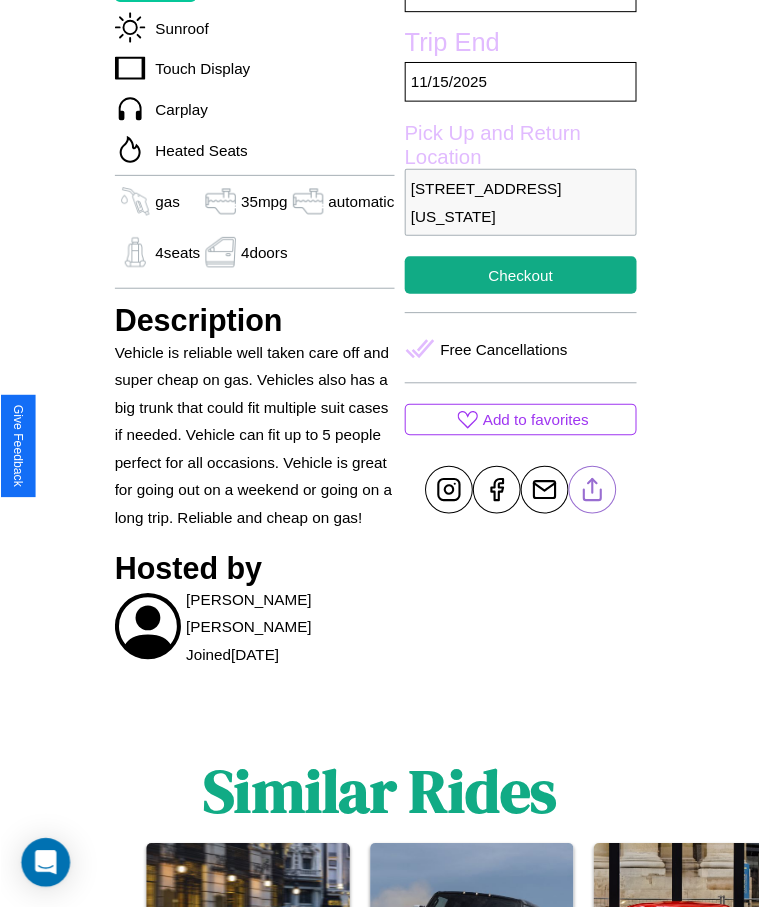 scroll, scrollTop: 705, scrollLeft: 0, axis: vertical 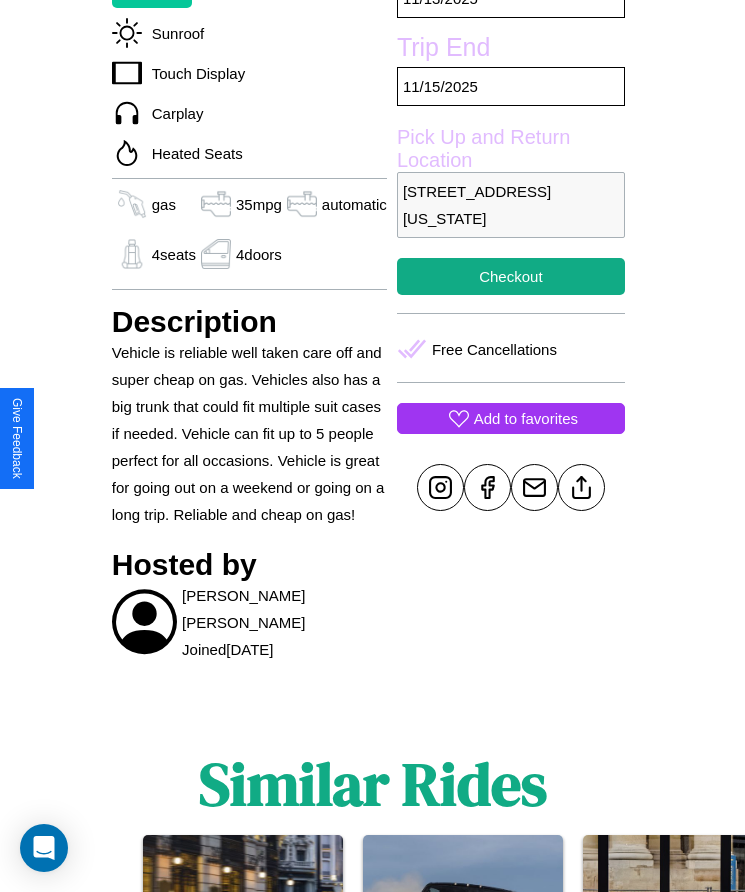 click on "Add to favorites" at bounding box center [526, 418] 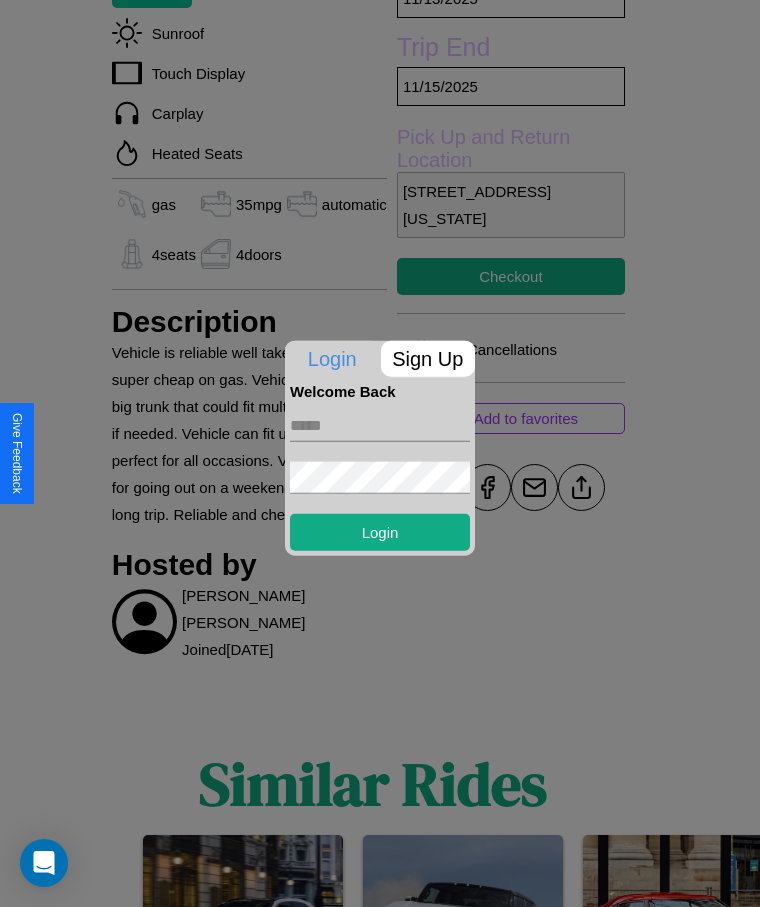 click on "Sign Up" at bounding box center [428, 358] 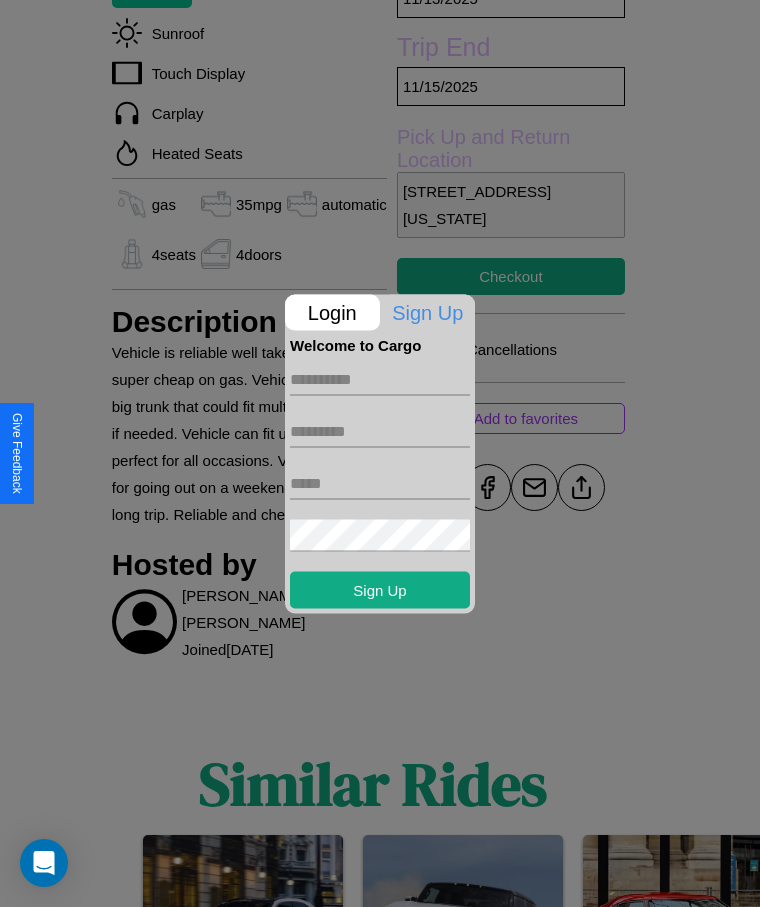 click at bounding box center [380, 379] 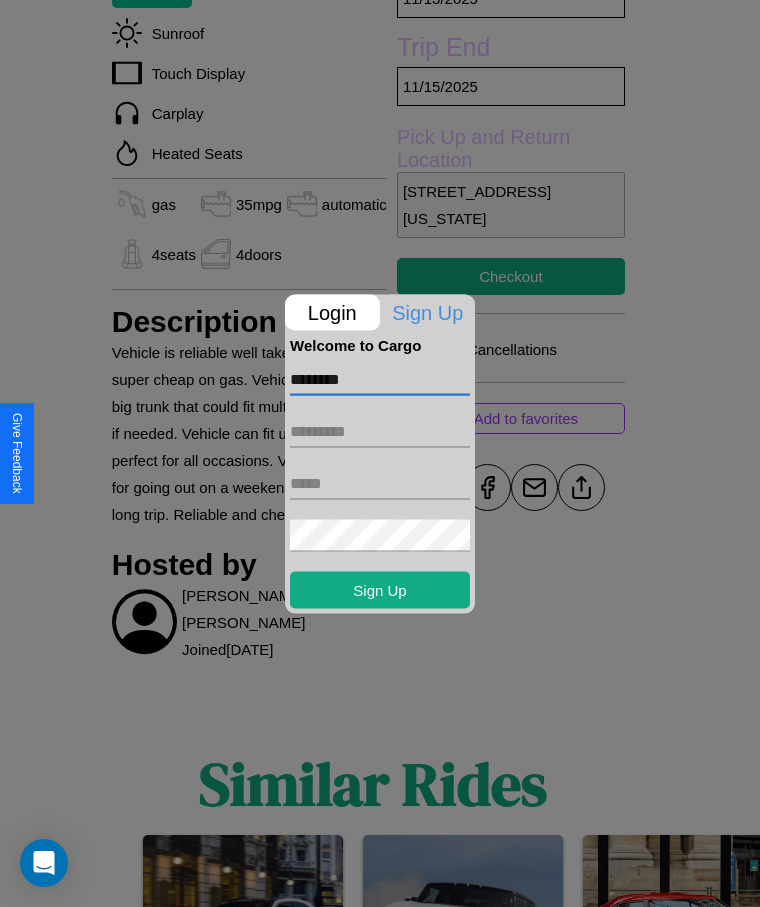 type on "********" 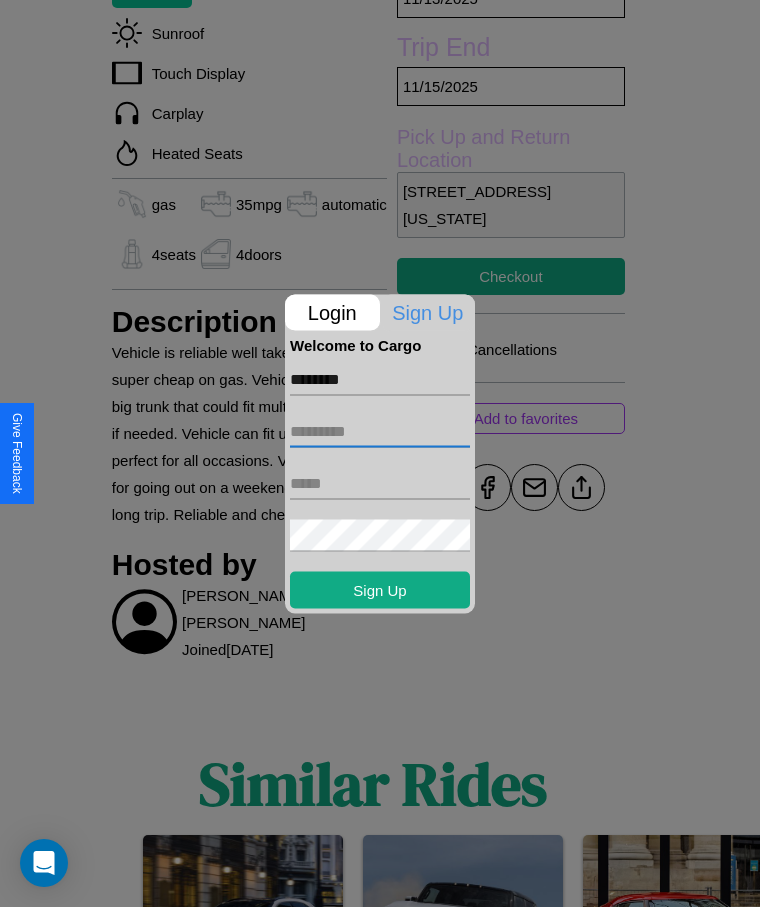 click at bounding box center (380, 431) 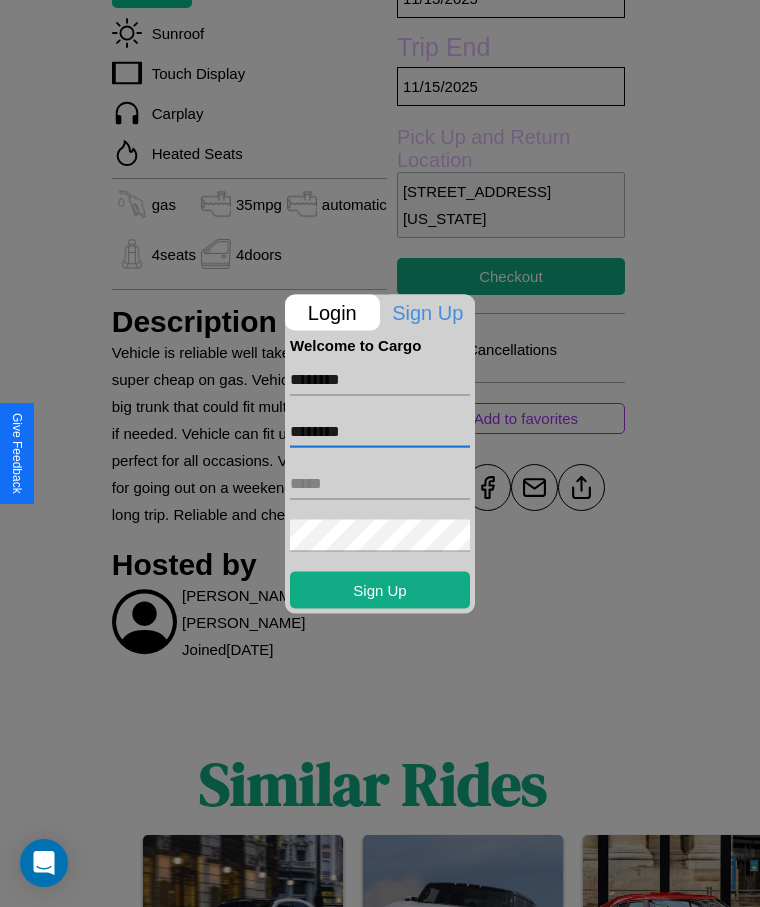 type on "********" 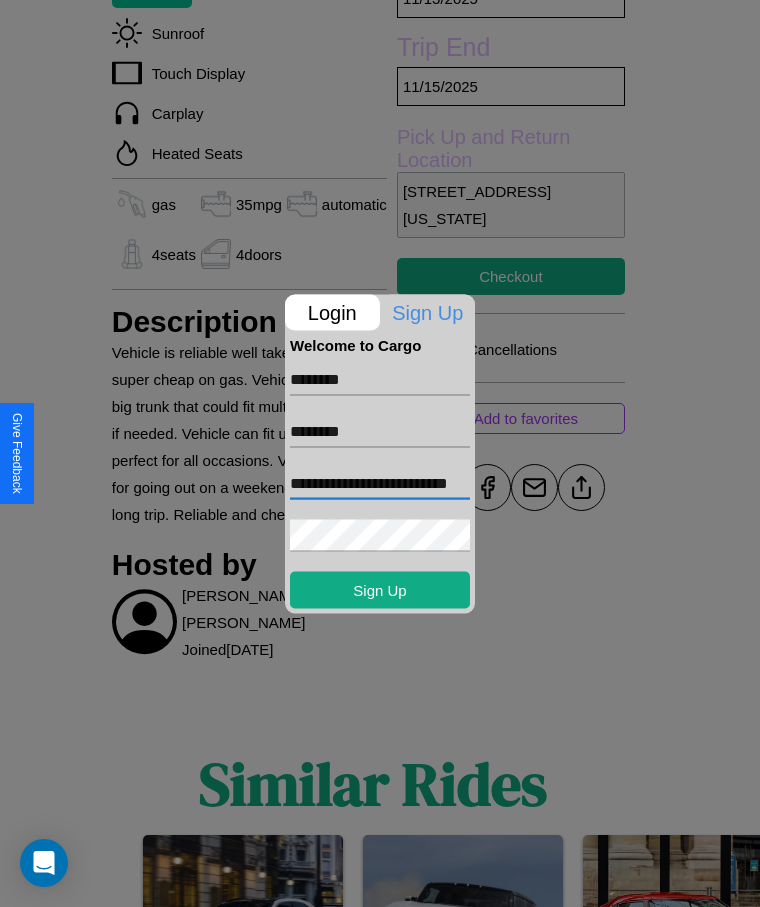scroll, scrollTop: 0, scrollLeft: 54, axis: horizontal 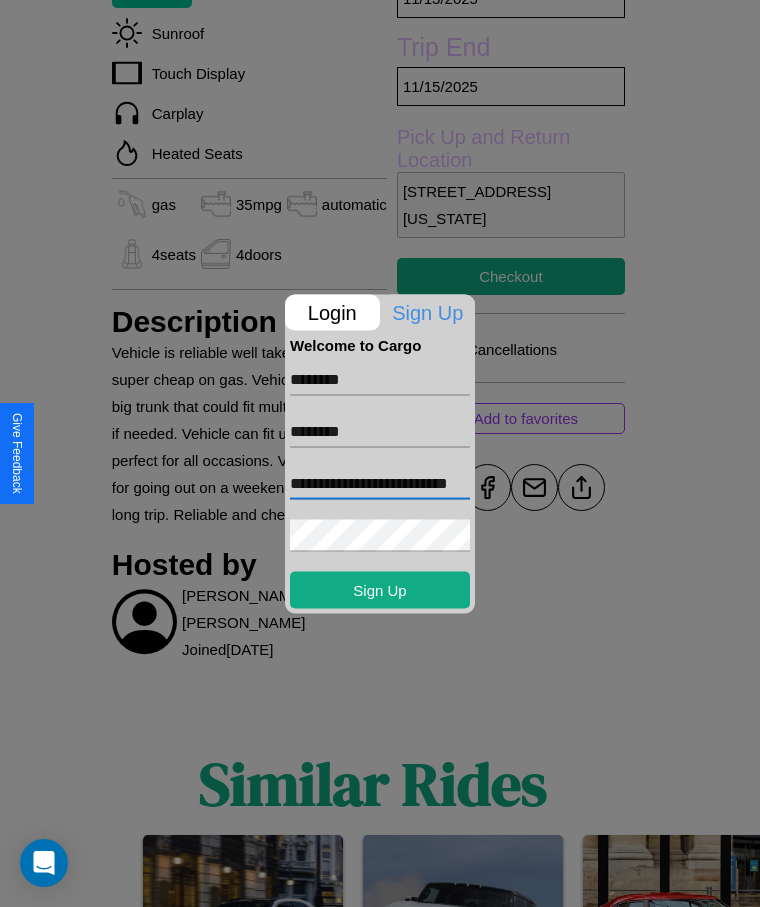 type on "**********" 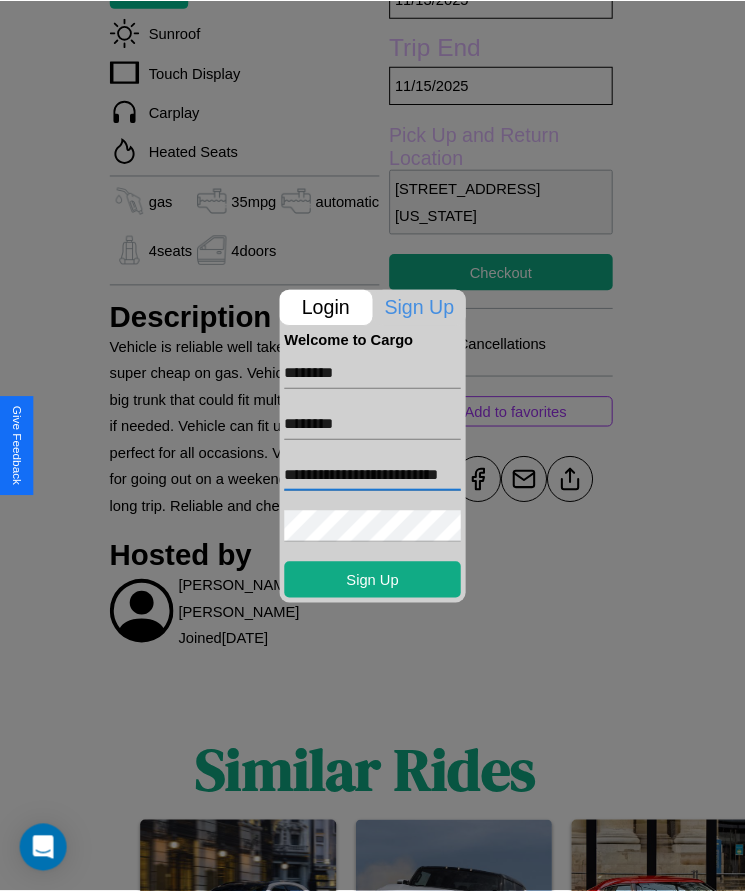 scroll, scrollTop: 0, scrollLeft: 0, axis: both 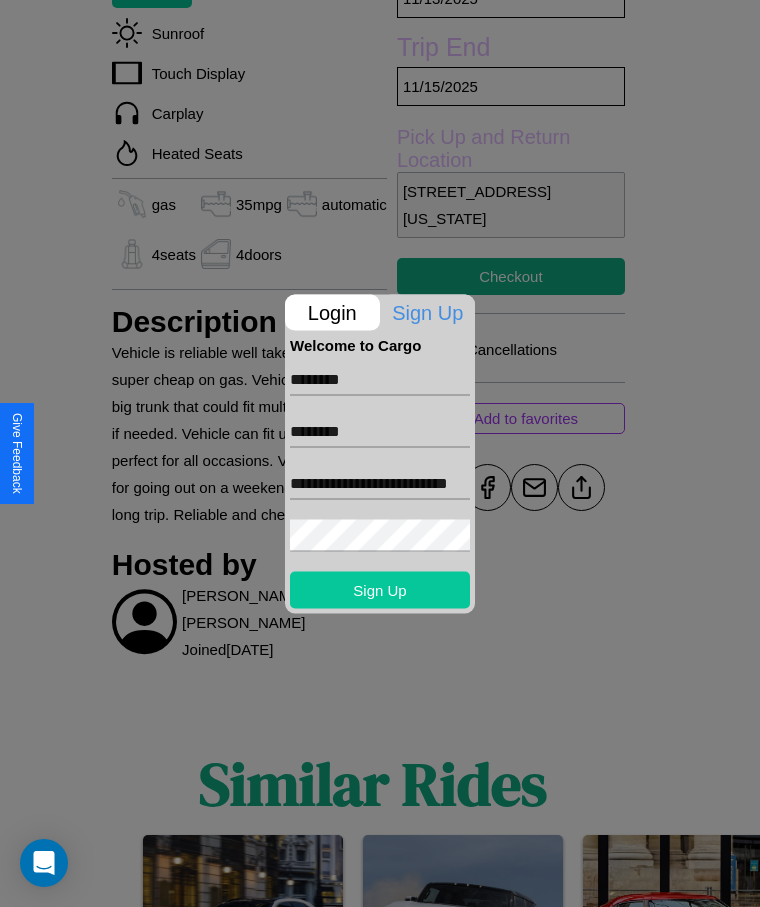 click on "Sign Up" at bounding box center [380, 589] 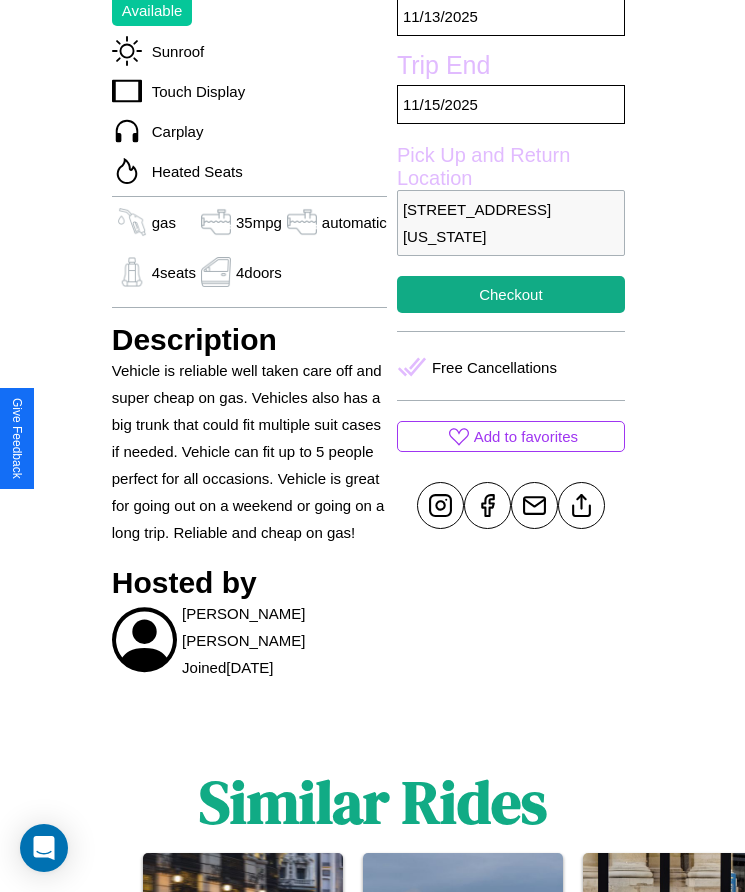 scroll, scrollTop: 172, scrollLeft: 0, axis: vertical 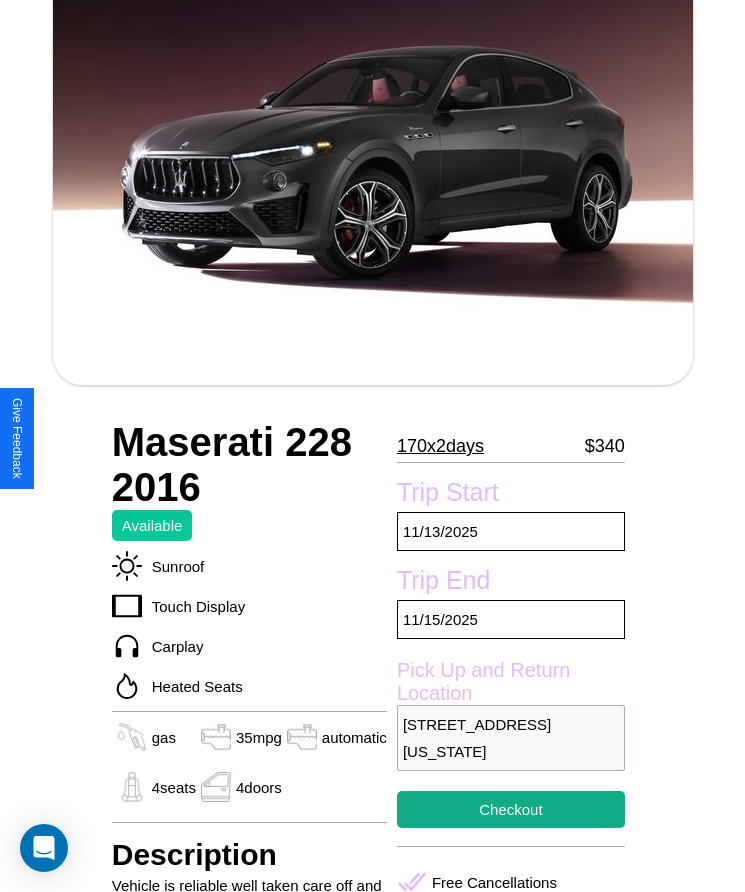 click on "170  x  2  days" at bounding box center (440, 446) 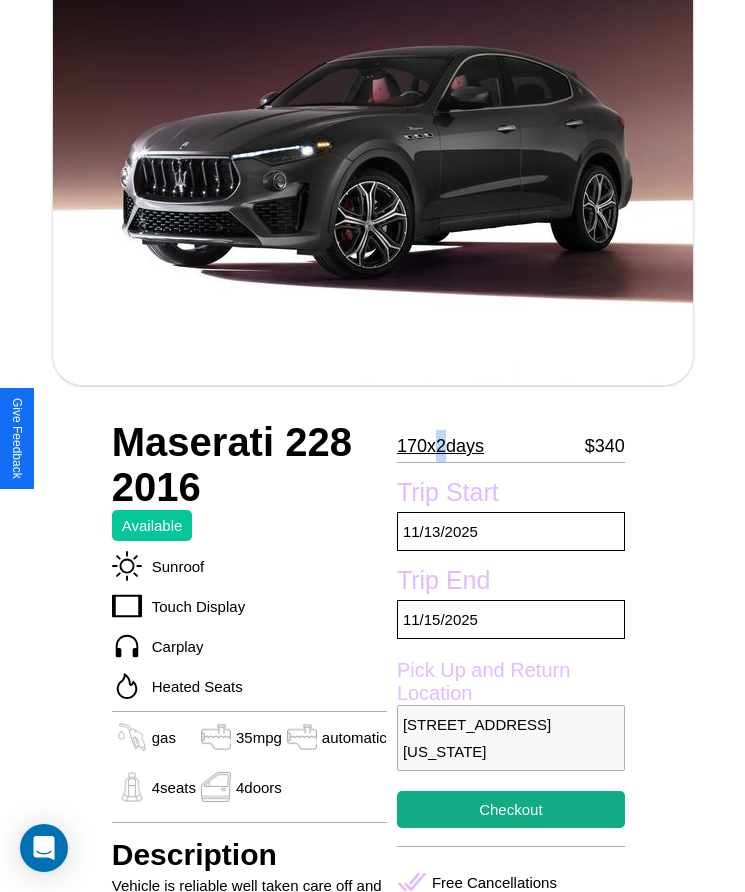 click on "170  x  2  days" at bounding box center [440, 446] 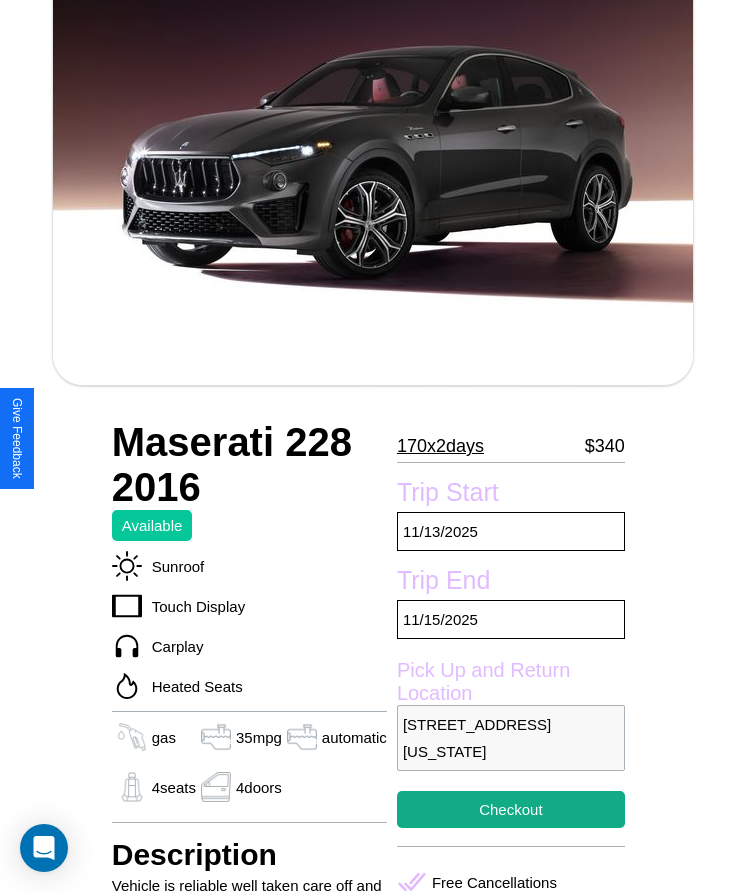 click on "170  x  2  days" at bounding box center [440, 446] 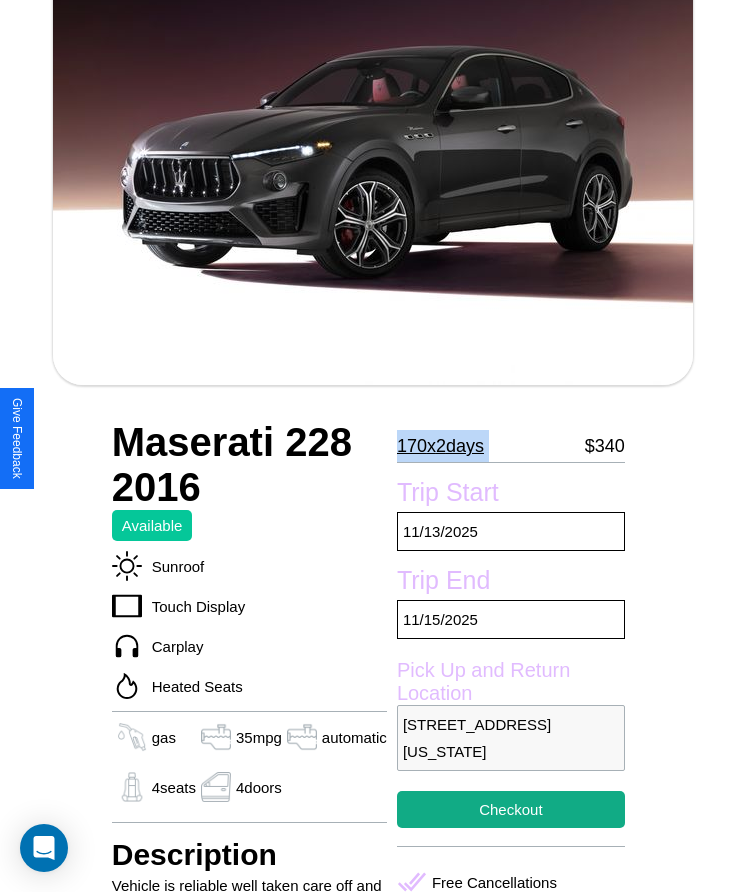 click on "170  x  2  days" at bounding box center [440, 446] 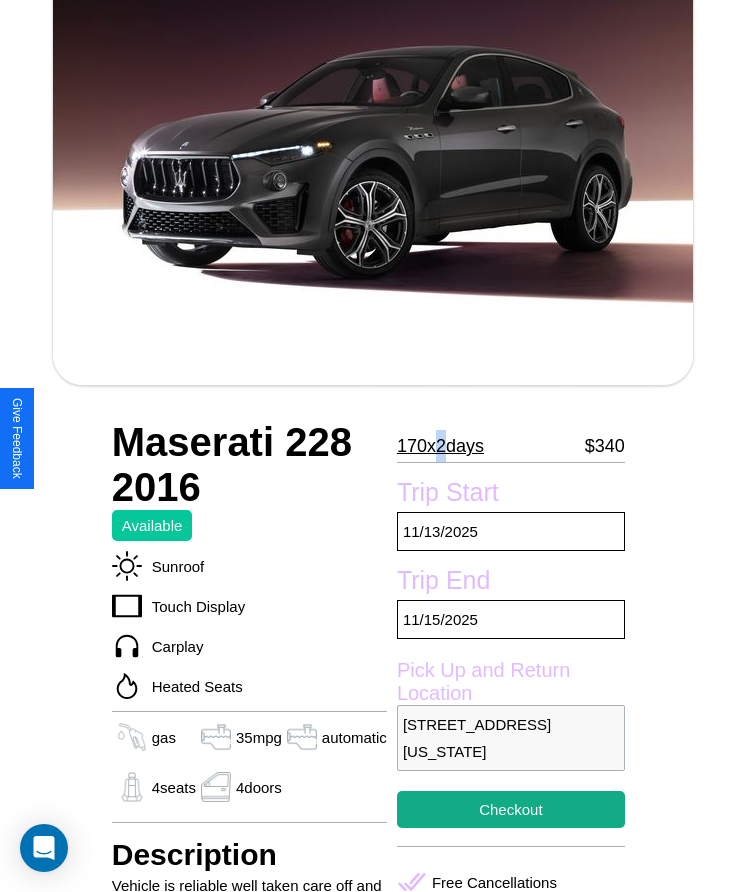 click on "170  x  2  days" at bounding box center (440, 446) 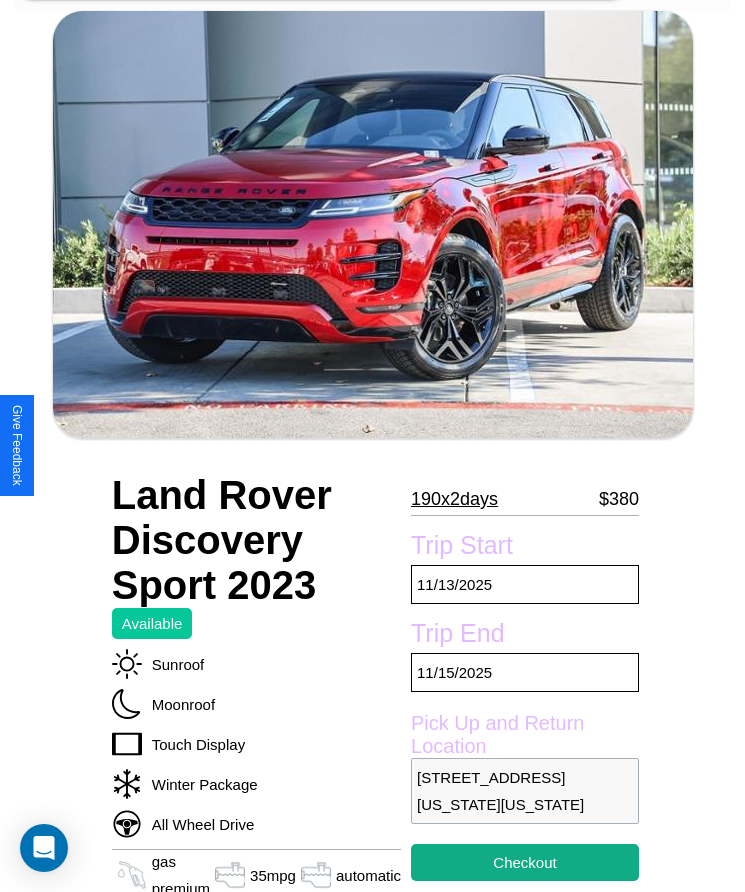 scroll, scrollTop: 123, scrollLeft: 0, axis: vertical 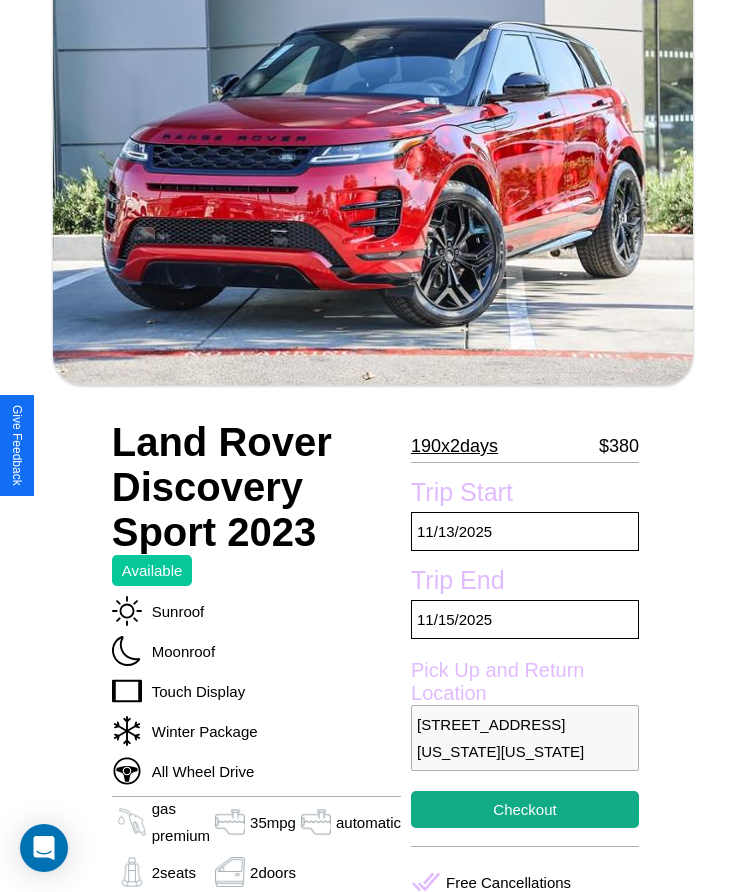 click on "190  x  2  days" at bounding box center [454, 446] 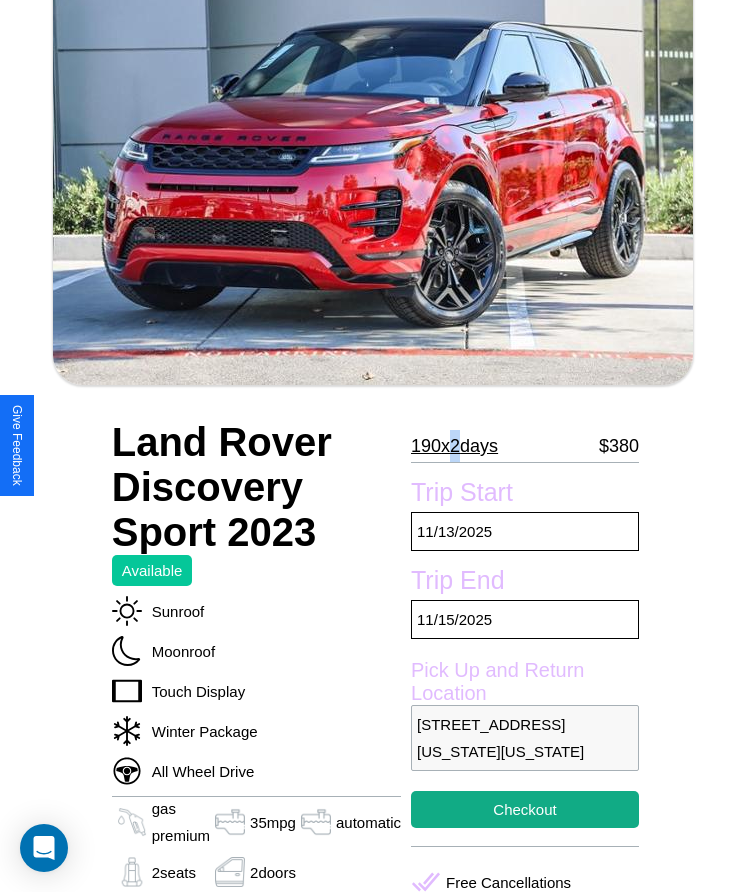 click on "190  x  2  days" at bounding box center (454, 446) 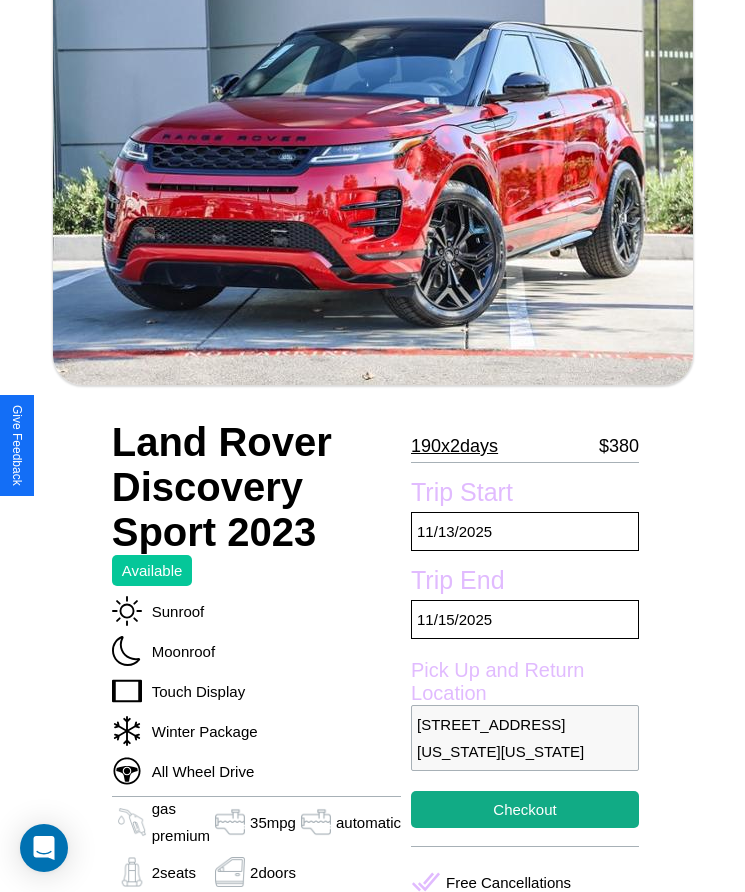 click on "190  x  2  days" at bounding box center (454, 446) 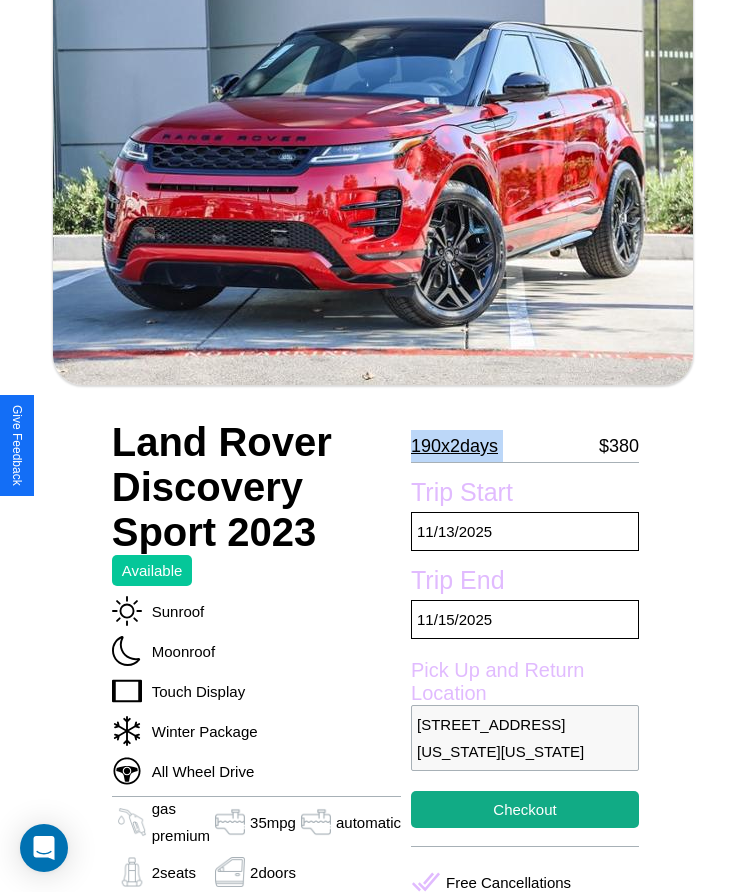 click on "190  x  2  days" at bounding box center [454, 446] 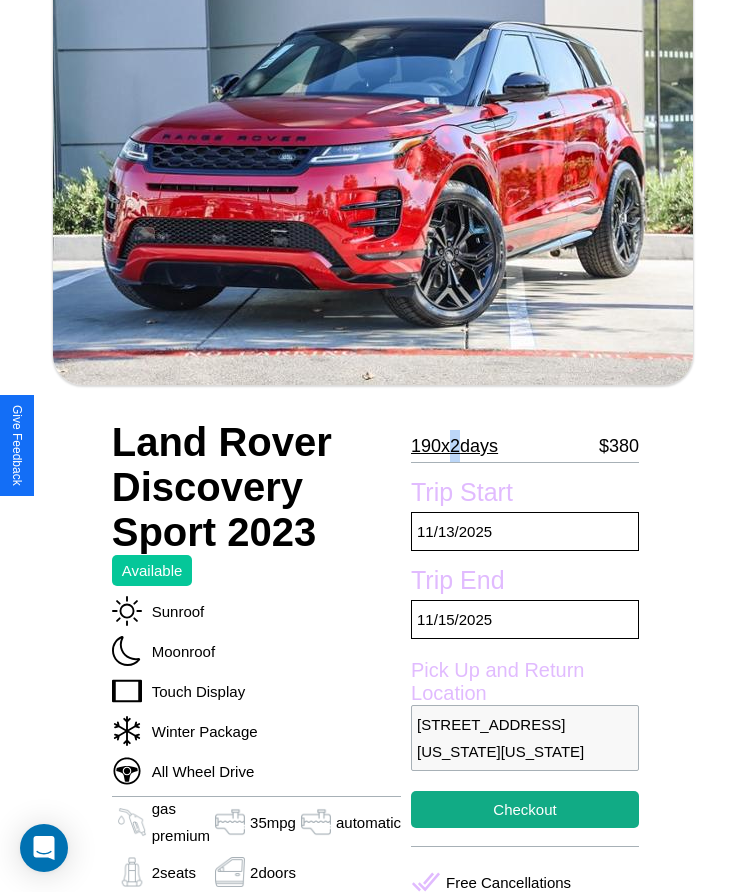 click on "190  x  2  days" at bounding box center (454, 446) 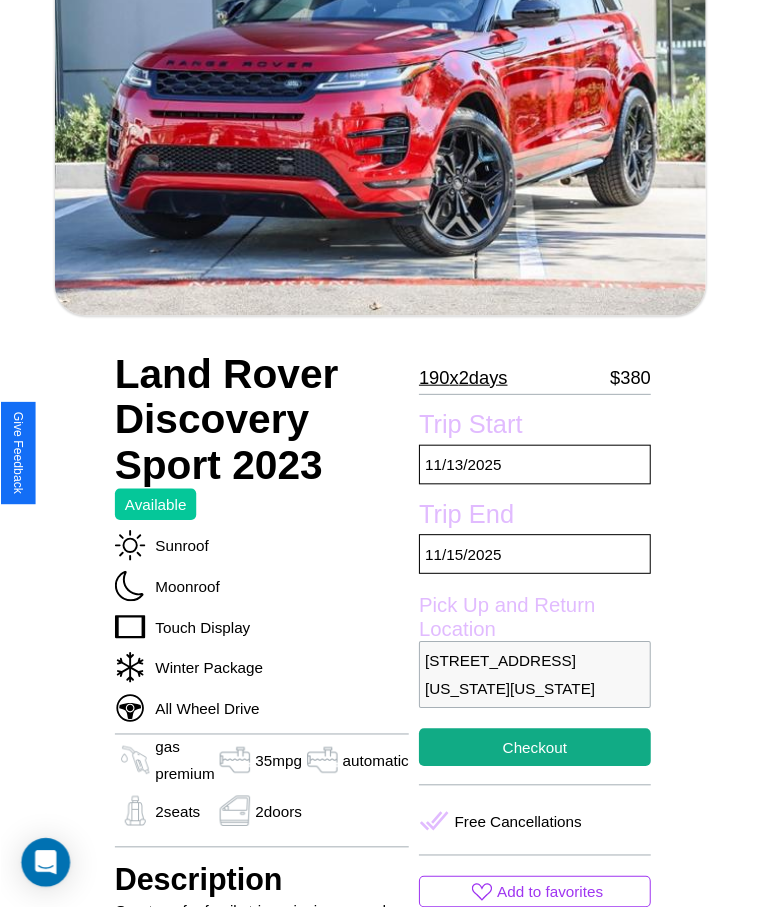 scroll, scrollTop: 209, scrollLeft: 0, axis: vertical 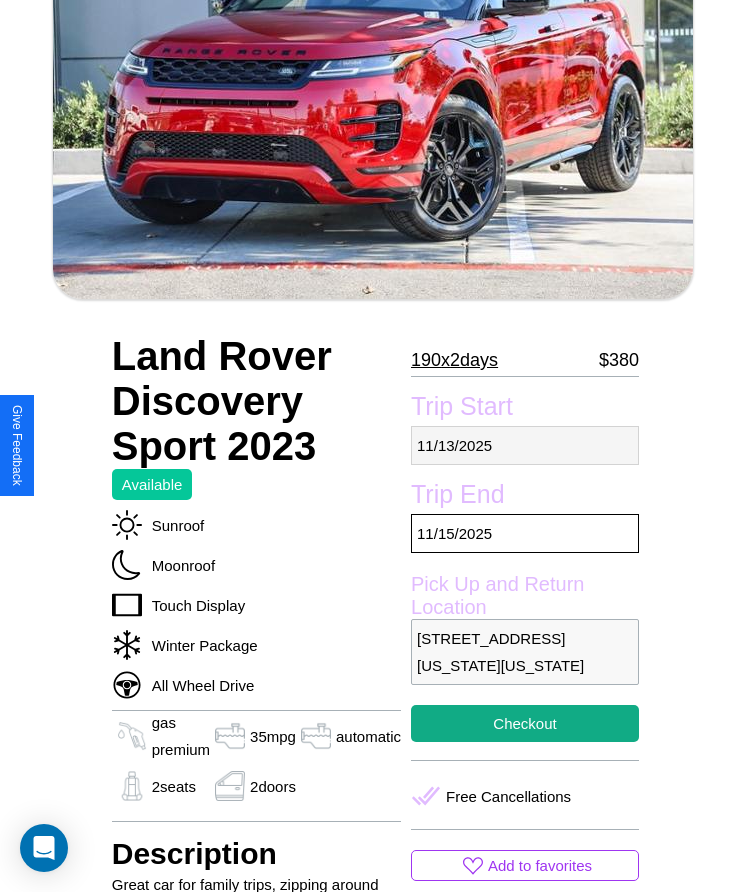 click on "[DATE]" at bounding box center [525, 445] 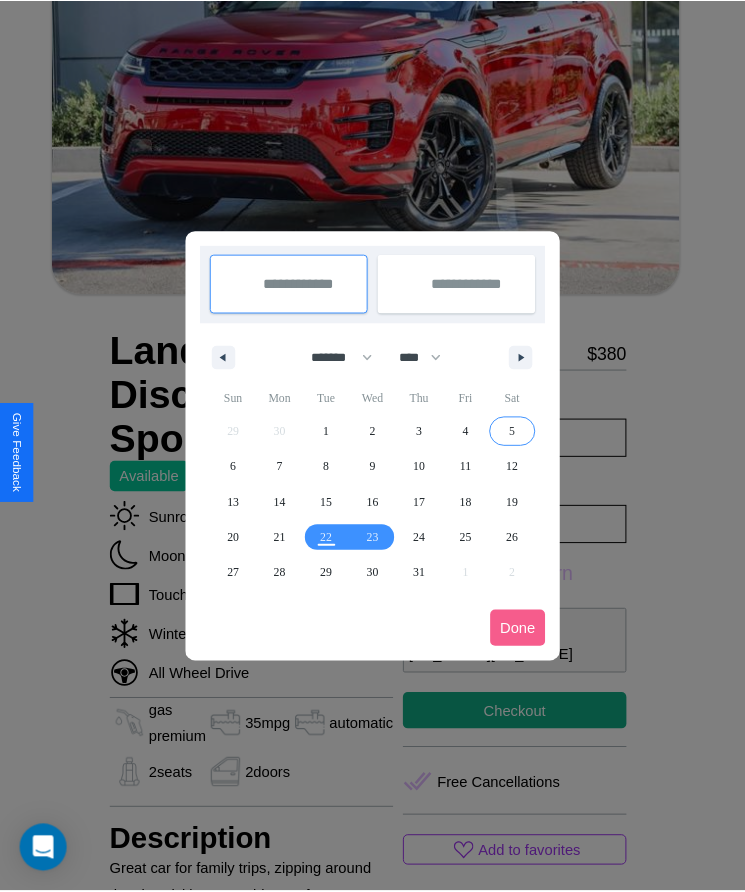 scroll, scrollTop: 0, scrollLeft: 0, axis: both 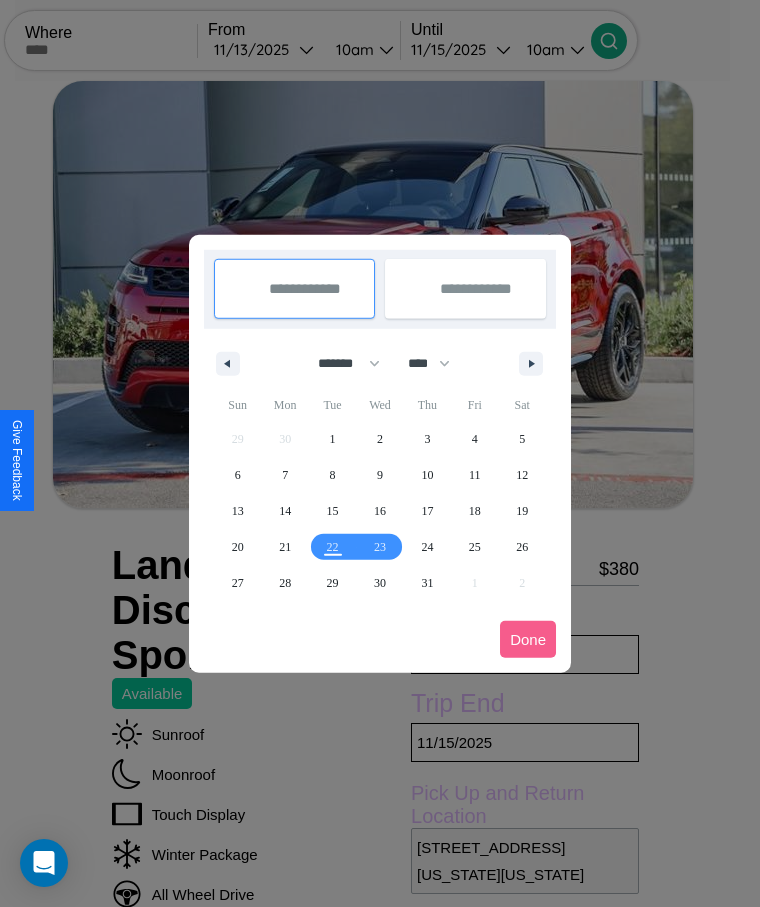 click at bounding box center (380, 453) 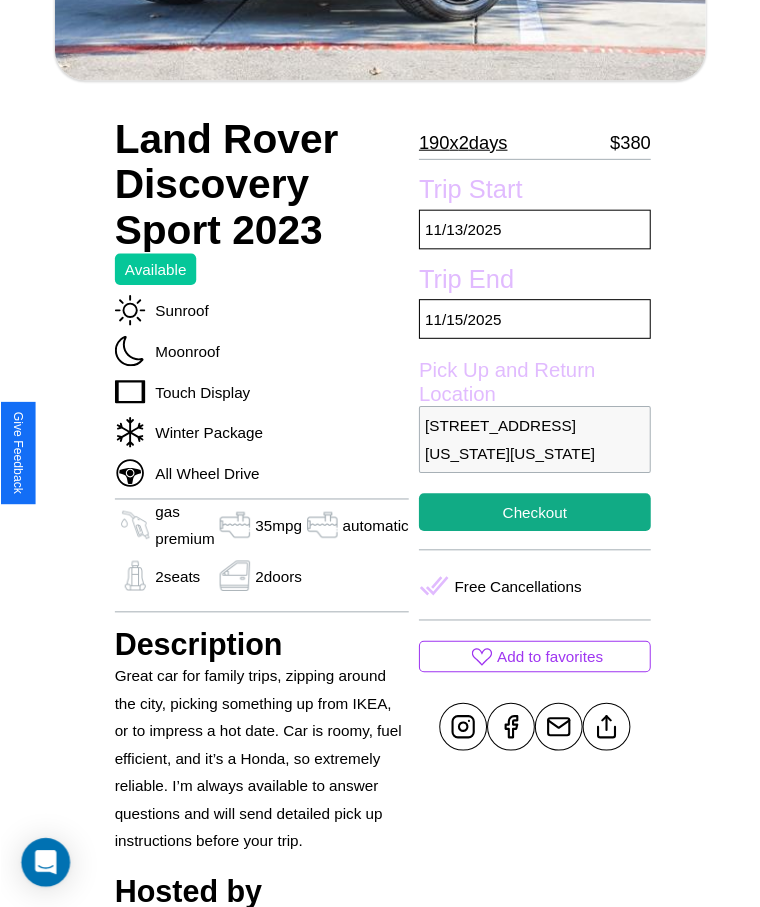 scroll, scrollTop: 514, scrollLeft: 0, axis: vertical 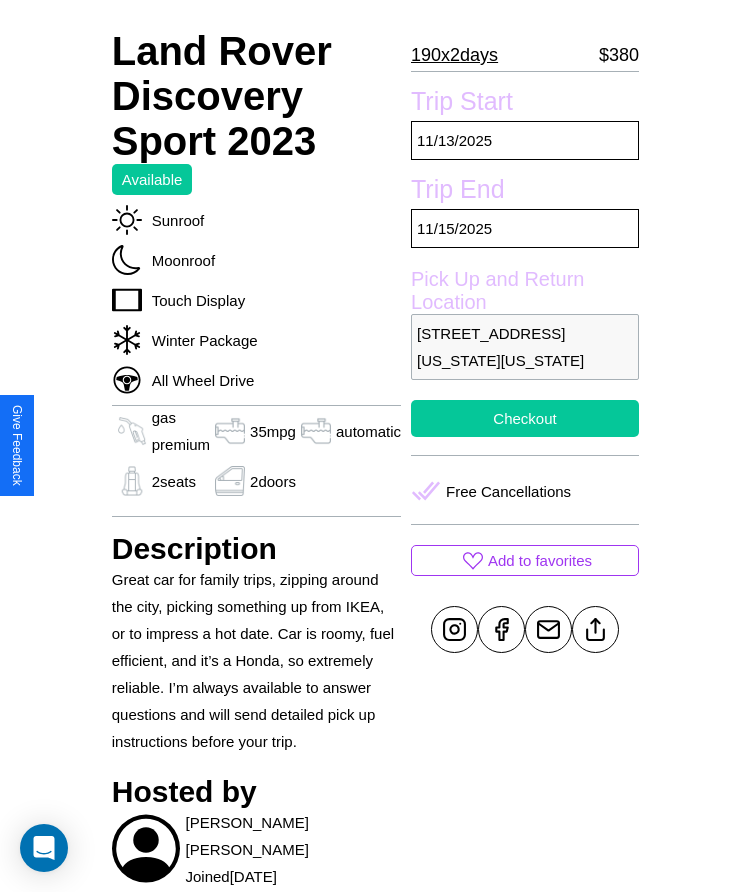 click on "Checkout" at bounding box center [525, 418] 